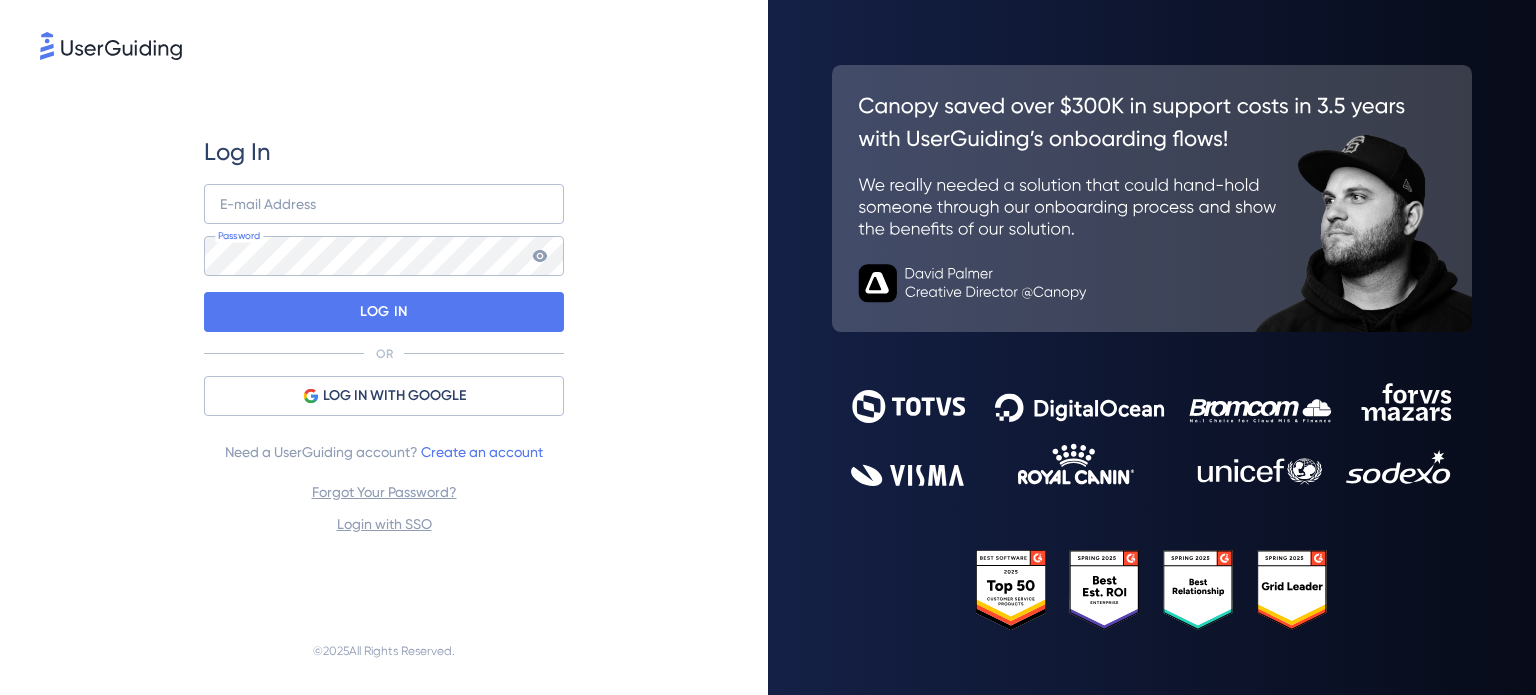 scroll, scrollTop: 0, scrollLeft: 0, axis: both 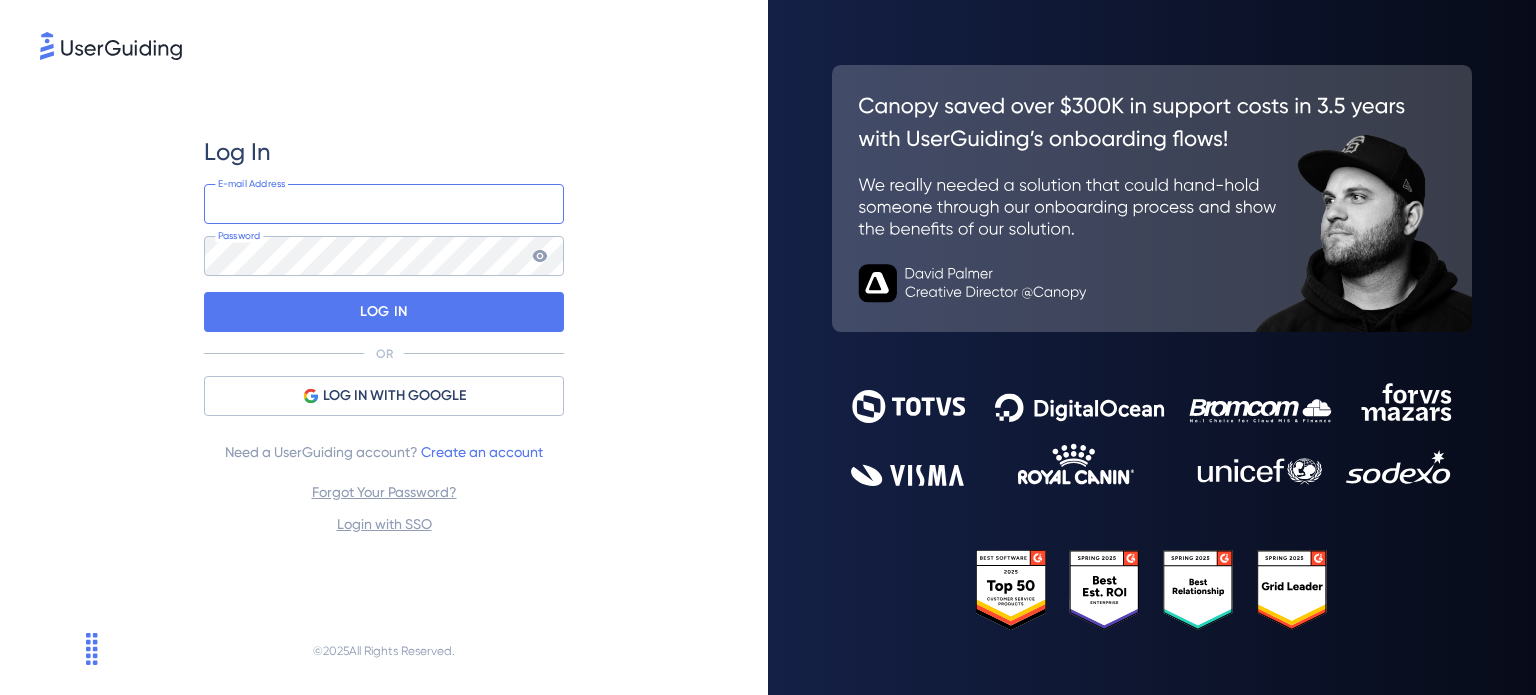 click at bounding box center (384, 204) 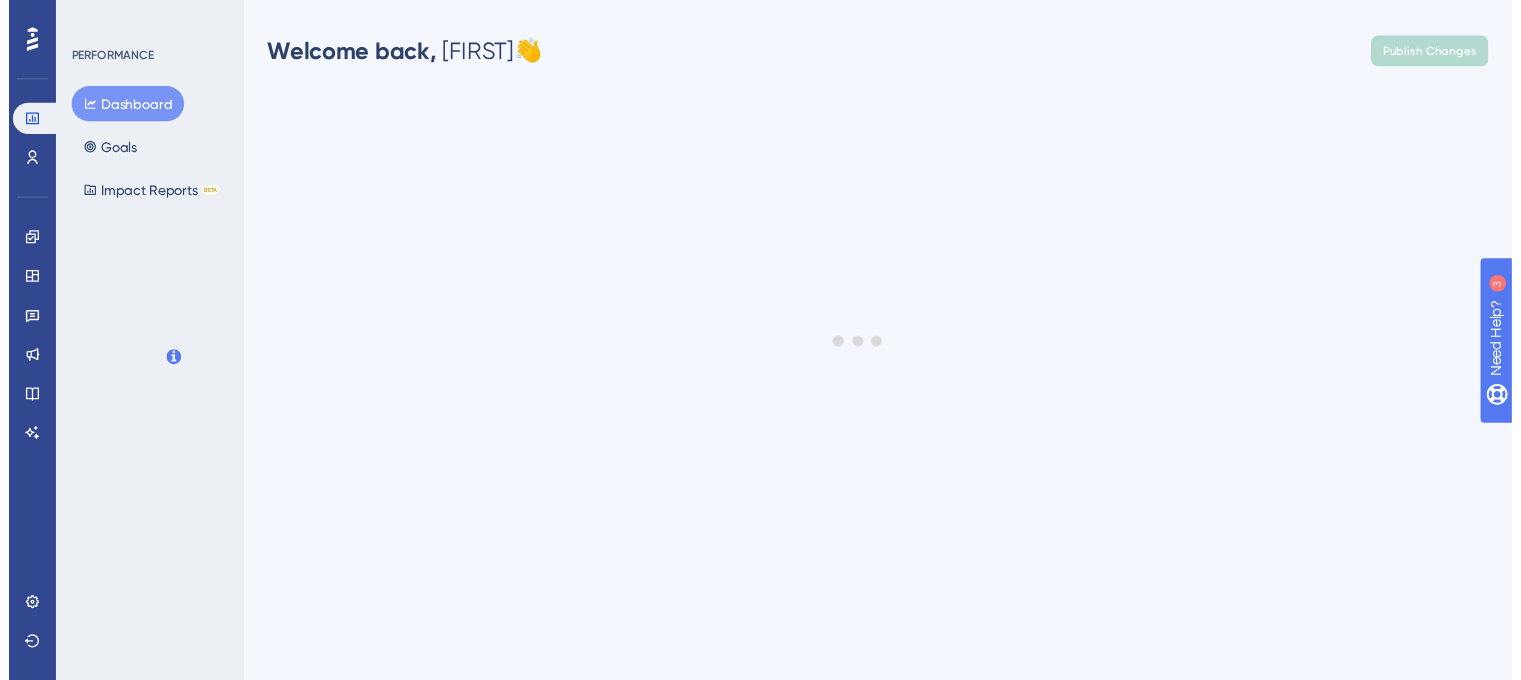 scroll, scrollTop: 0, scrollLeft: 0, axis: both 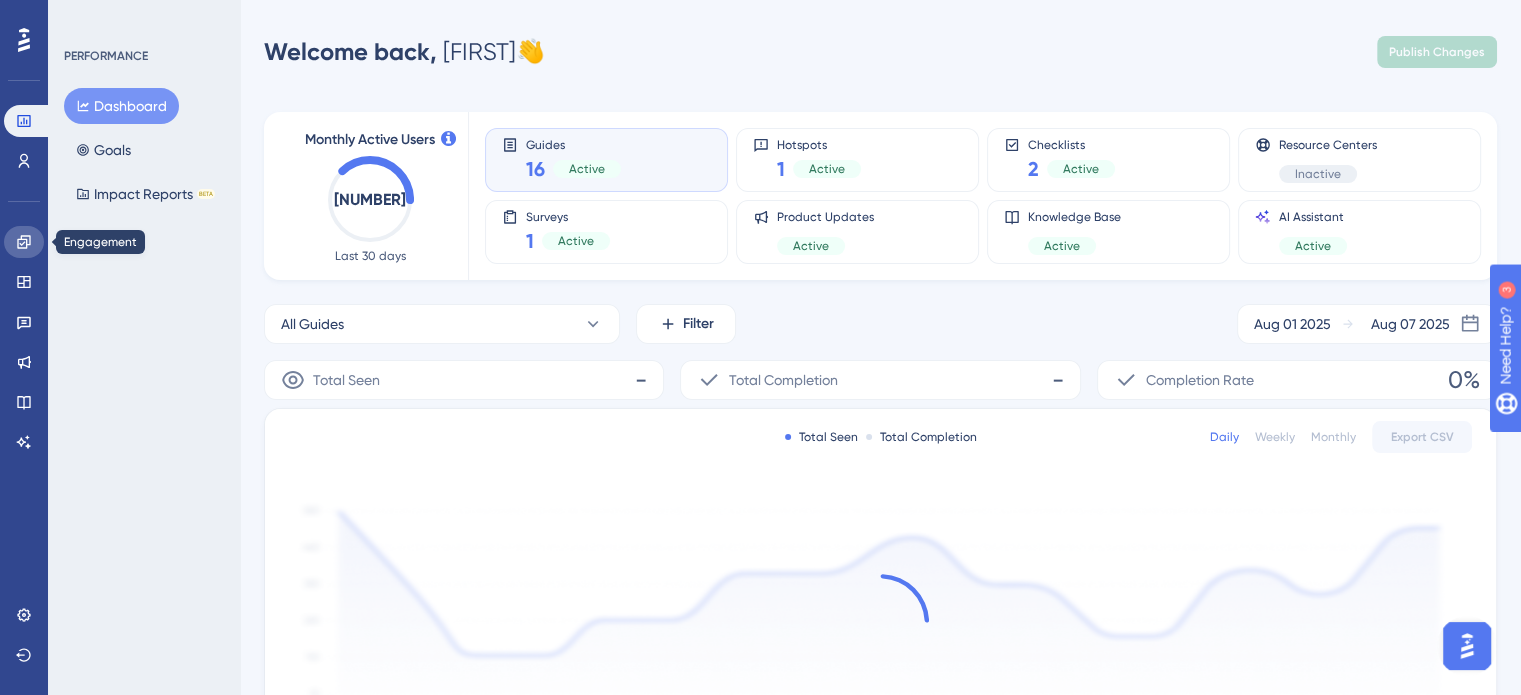 click at bounding box center [24, 242] 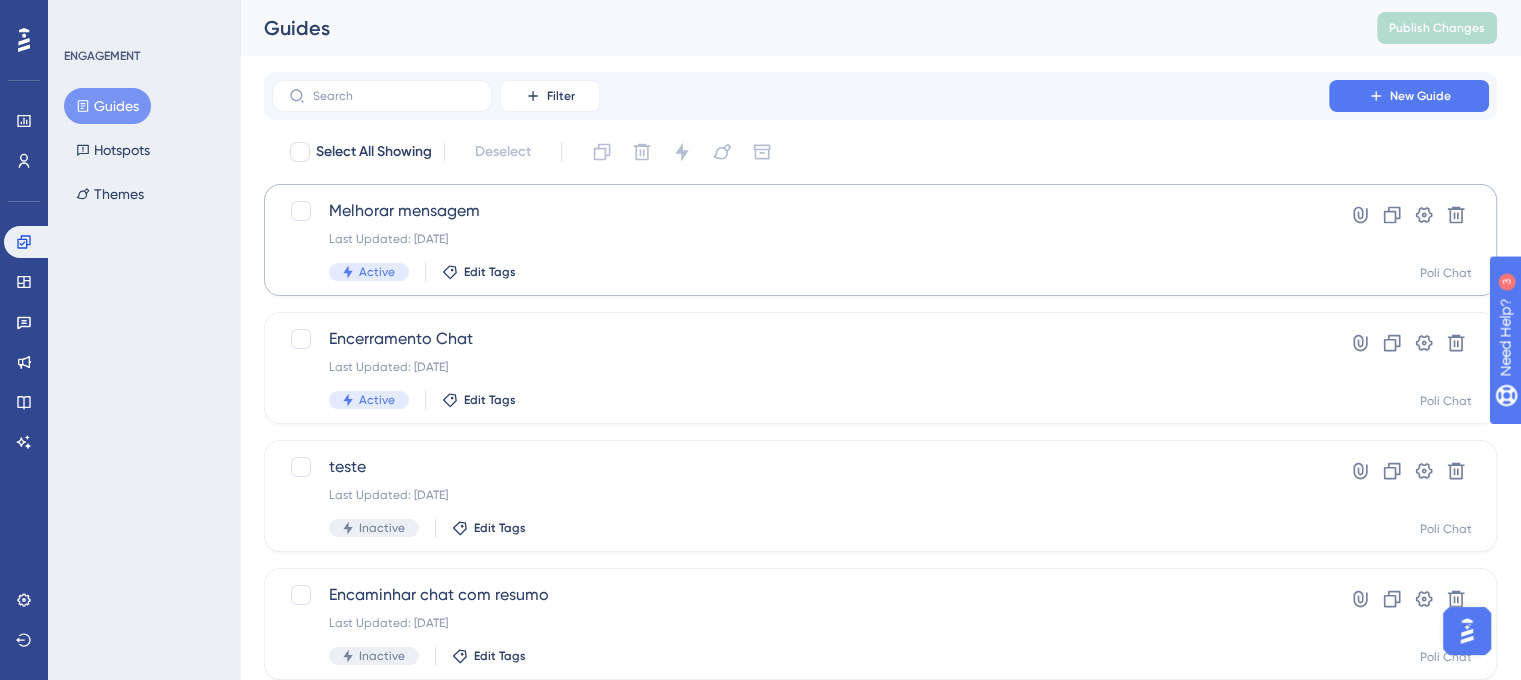 scroll, scrollTop: 0, scrollLeft: 0, axis: both 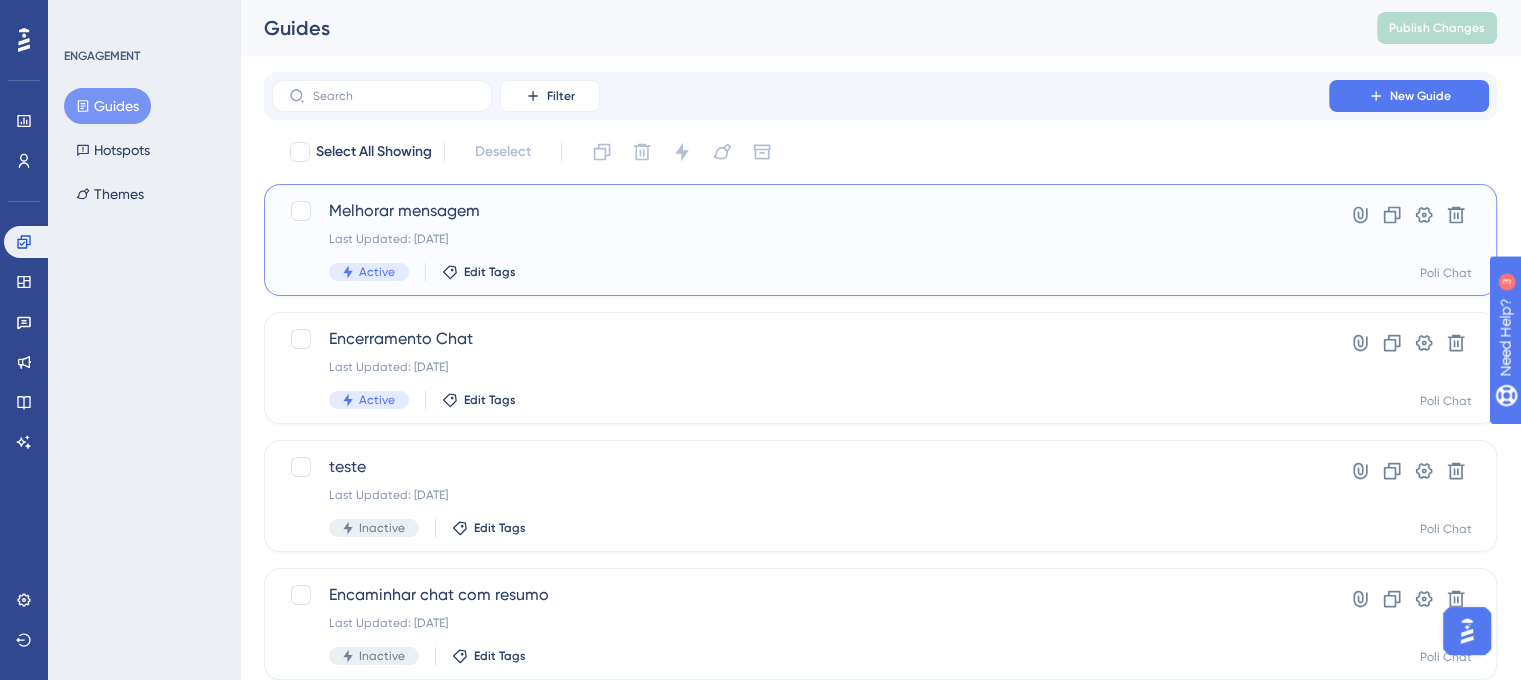 click on "Melhorar mensagem" at bounding box center [800, 211] 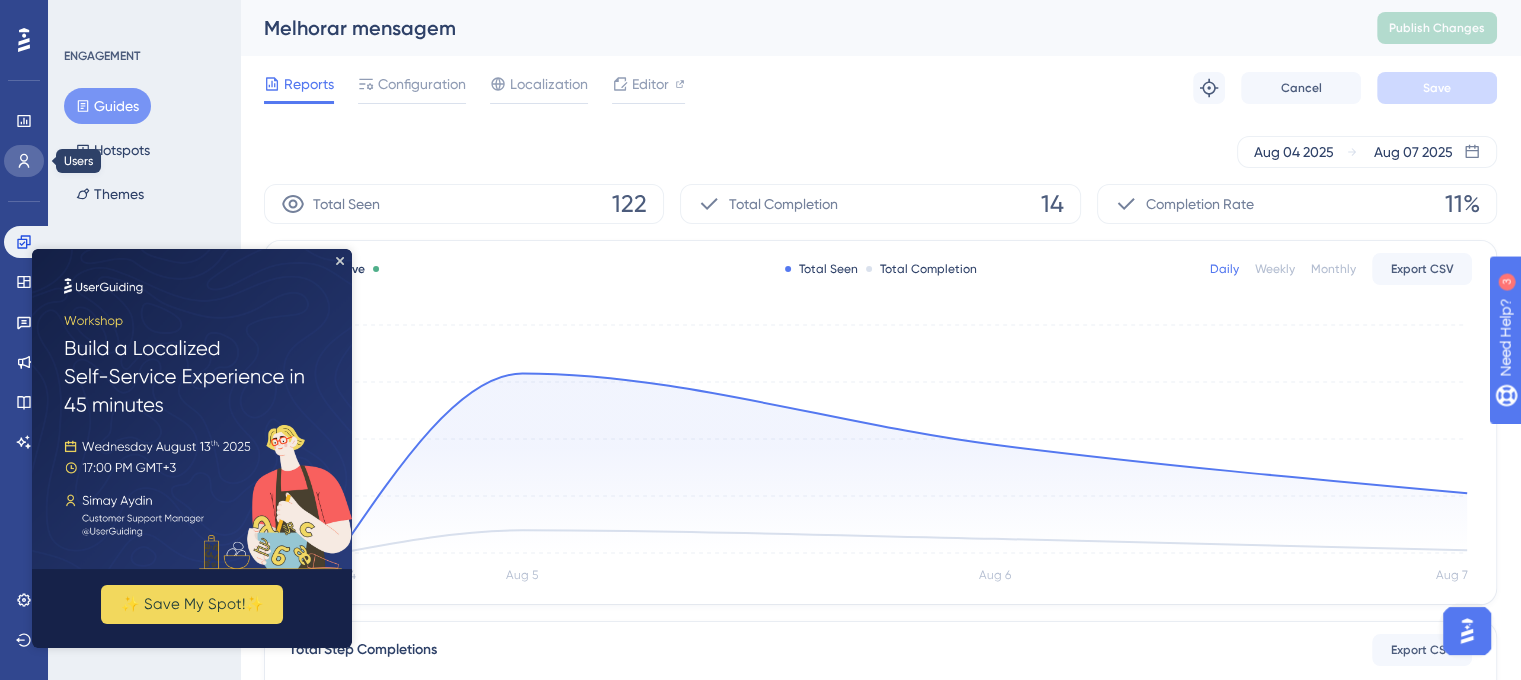 click 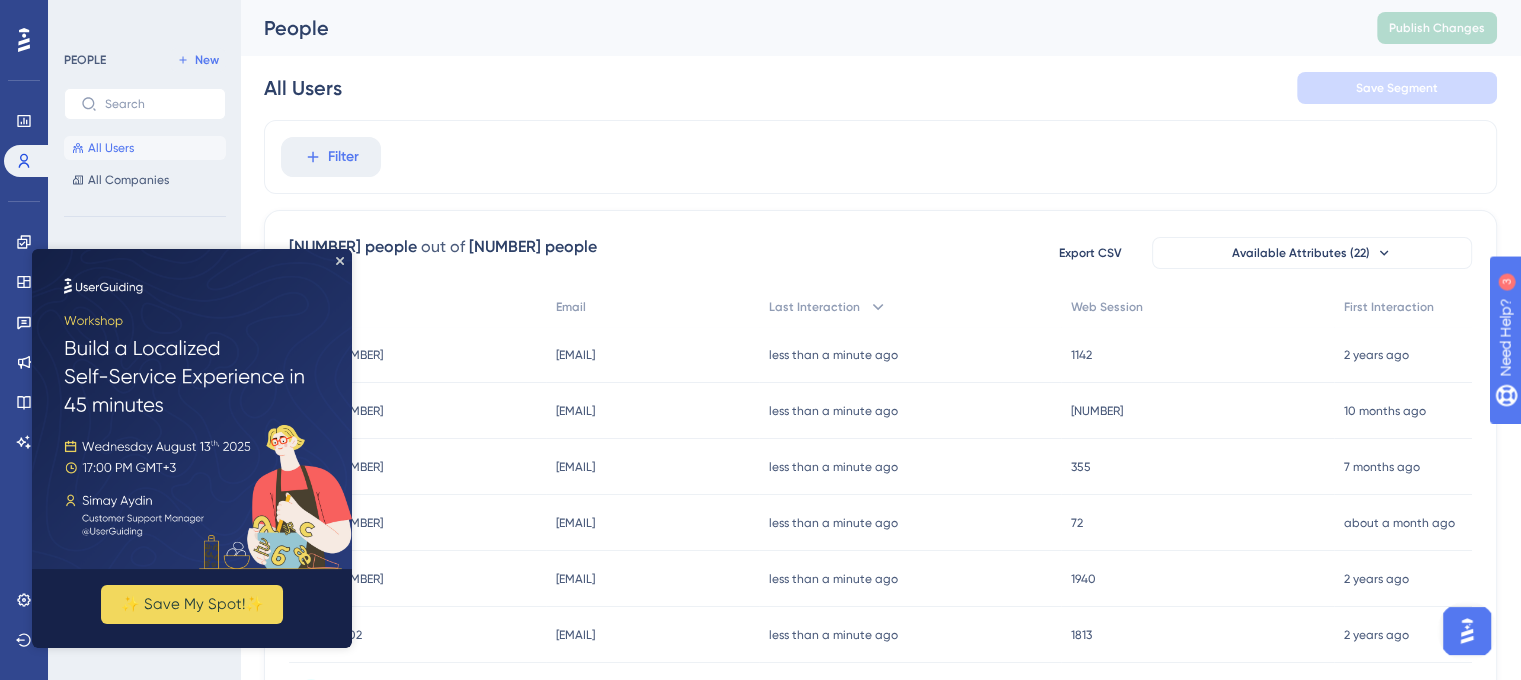 click on "All Users Save Segment" at bounding box center [880, 88] 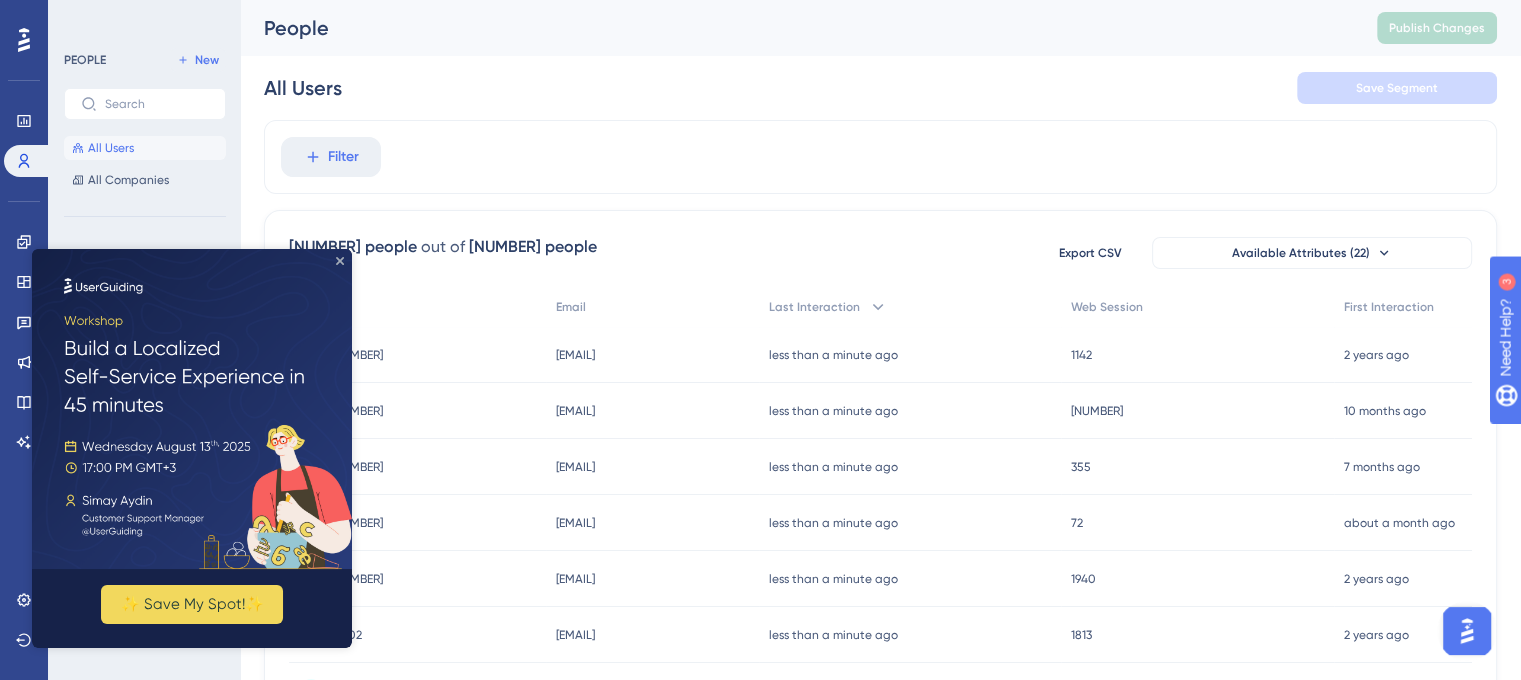 click 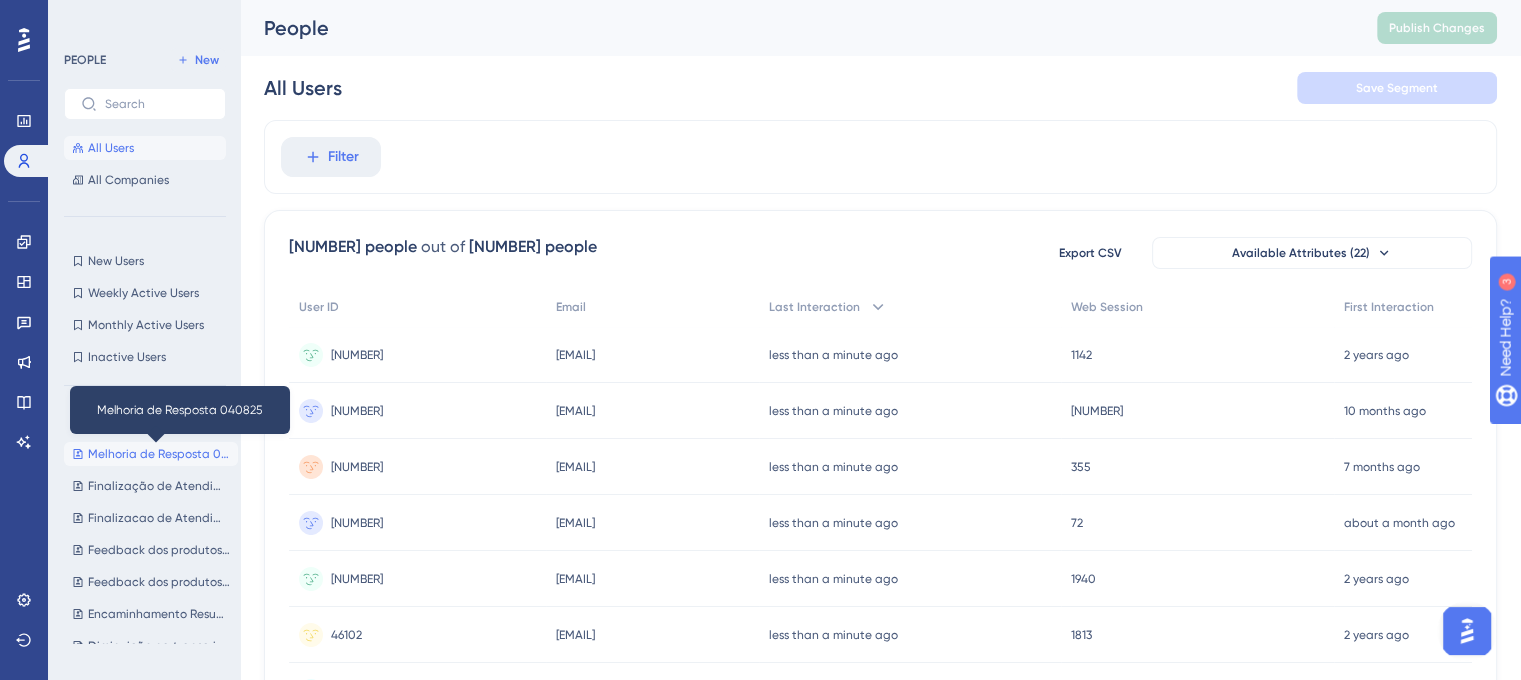 click on "Melhoria de Resposta 040825" at bounding box center (159, 454) 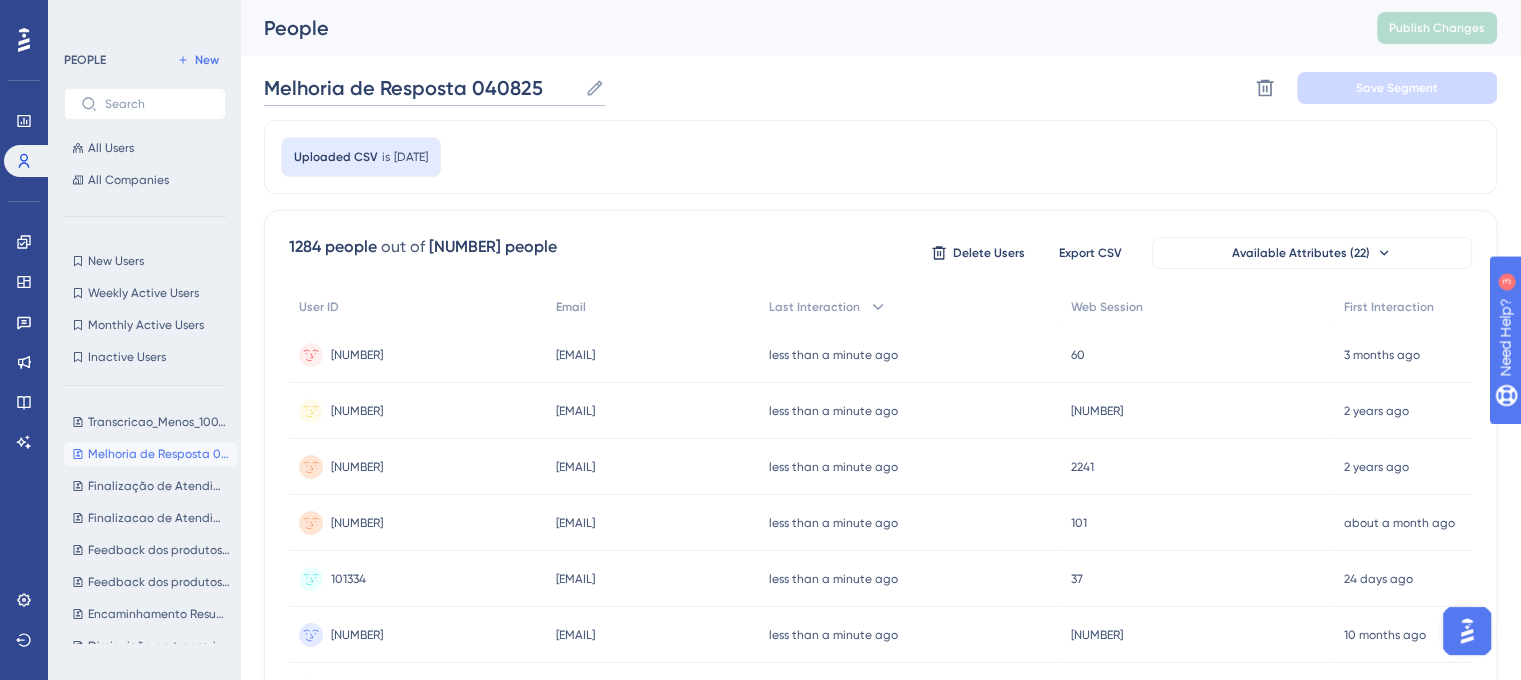 drag, startPoint x: 536, startPoint y: 83, endPoint x: 208, endPoint y: 85, distance: 328.0061 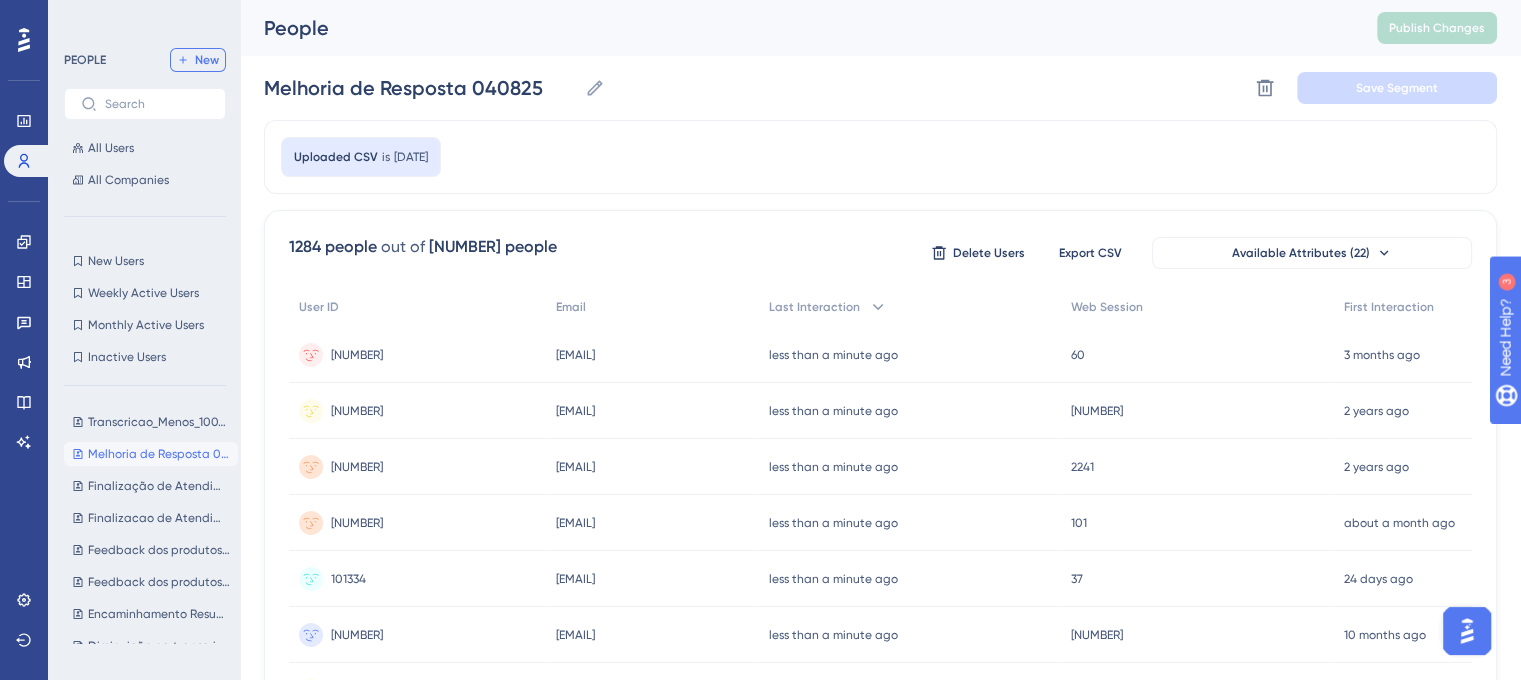 click on "New" at bounding box center [207, 60] 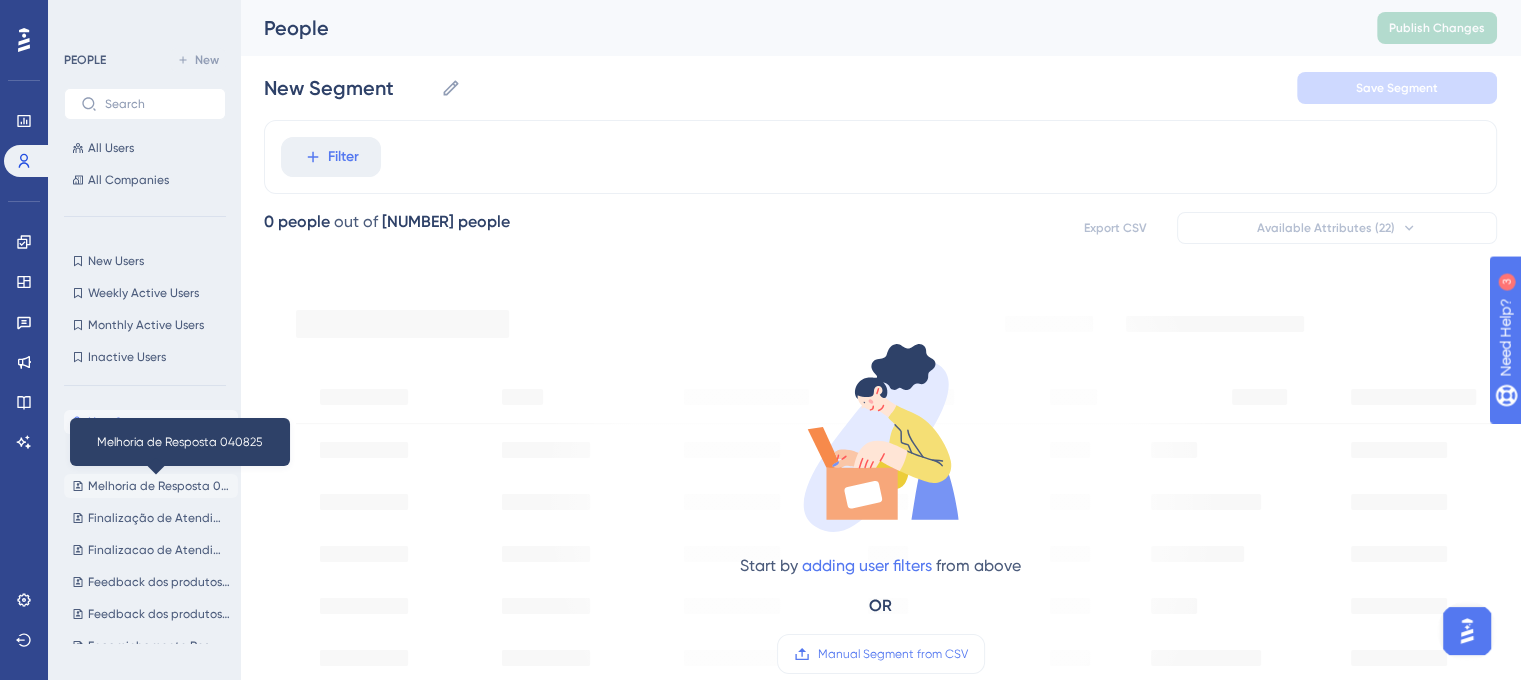 click on "Melhoria de Resposta 040825" at bounding box center [159, 486] 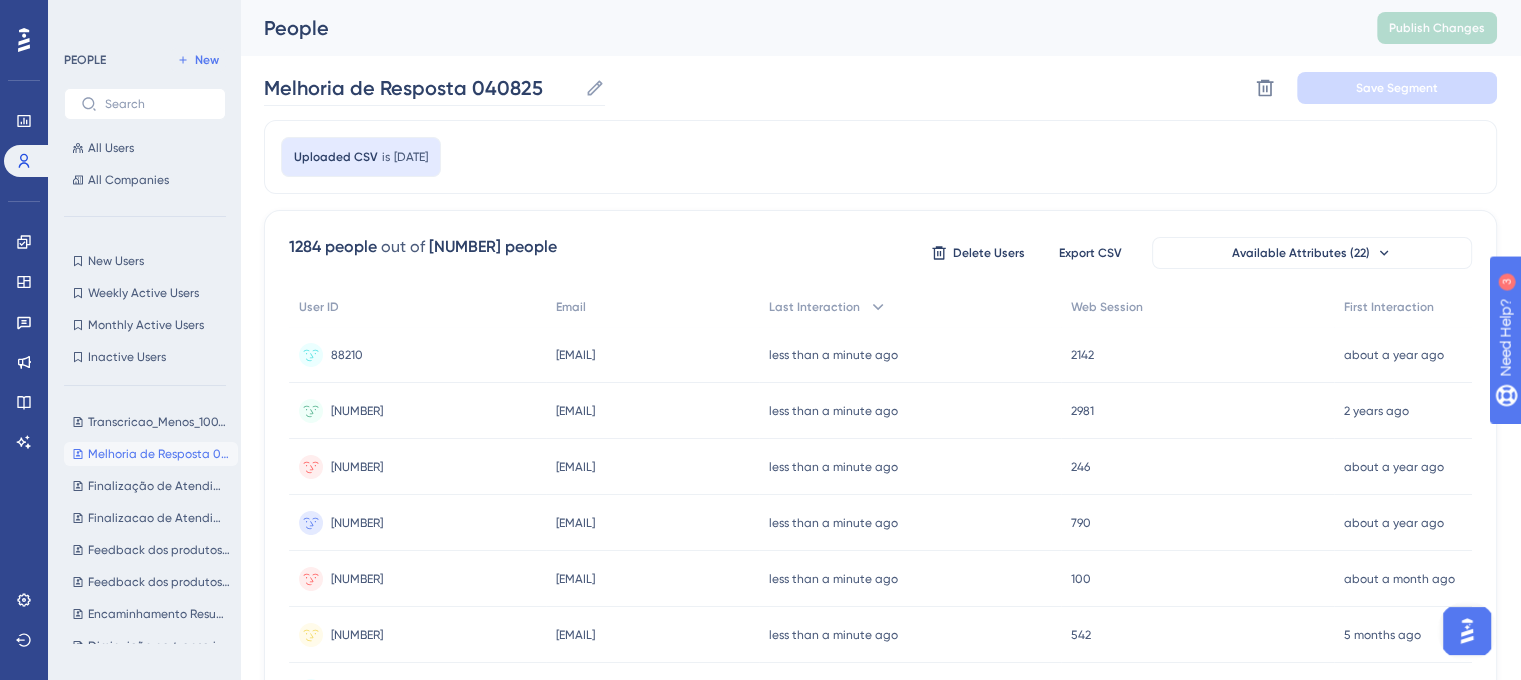 click 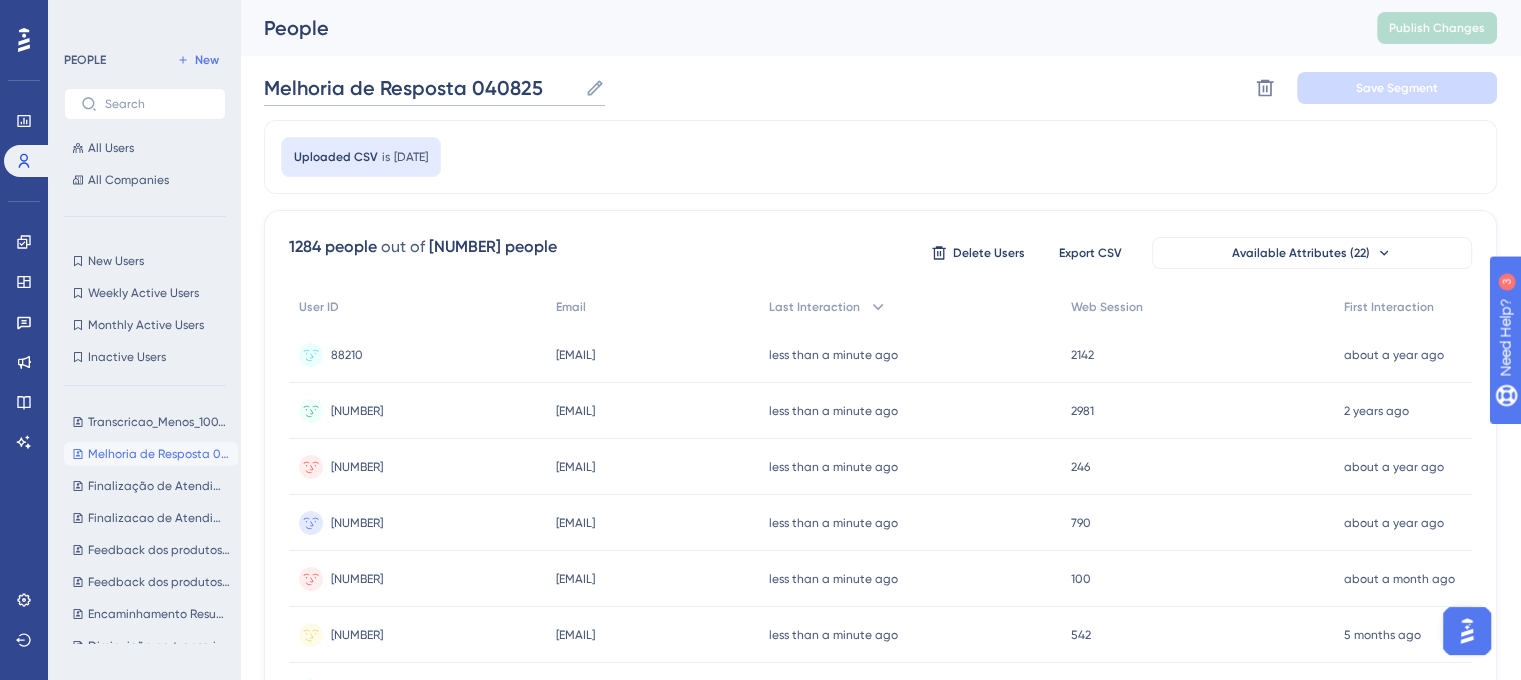 click on "Melhoria de Resposta 040825" at bounding box center [420, 88] 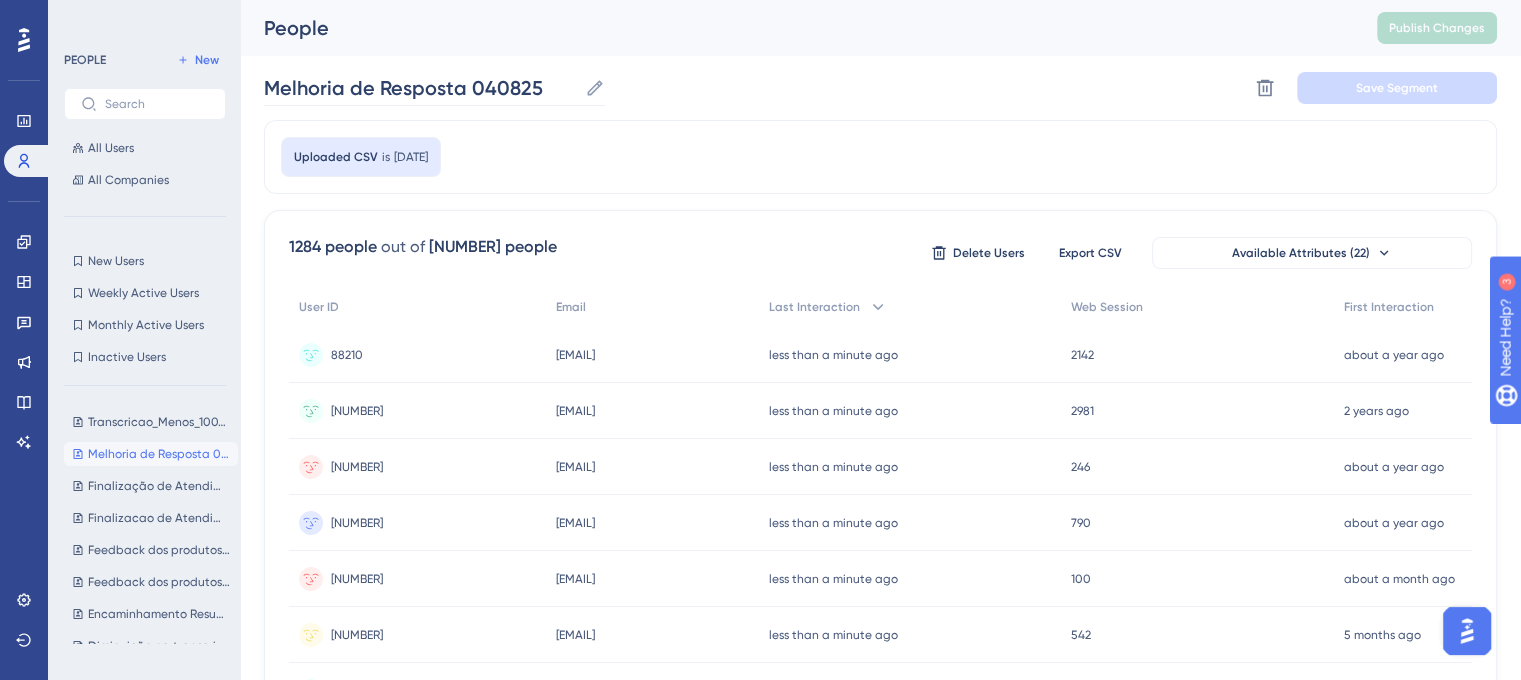 click on "Melhoria de Resposta 040825 Melhoria de Resposta 040825" at bounding box center [434, 88] 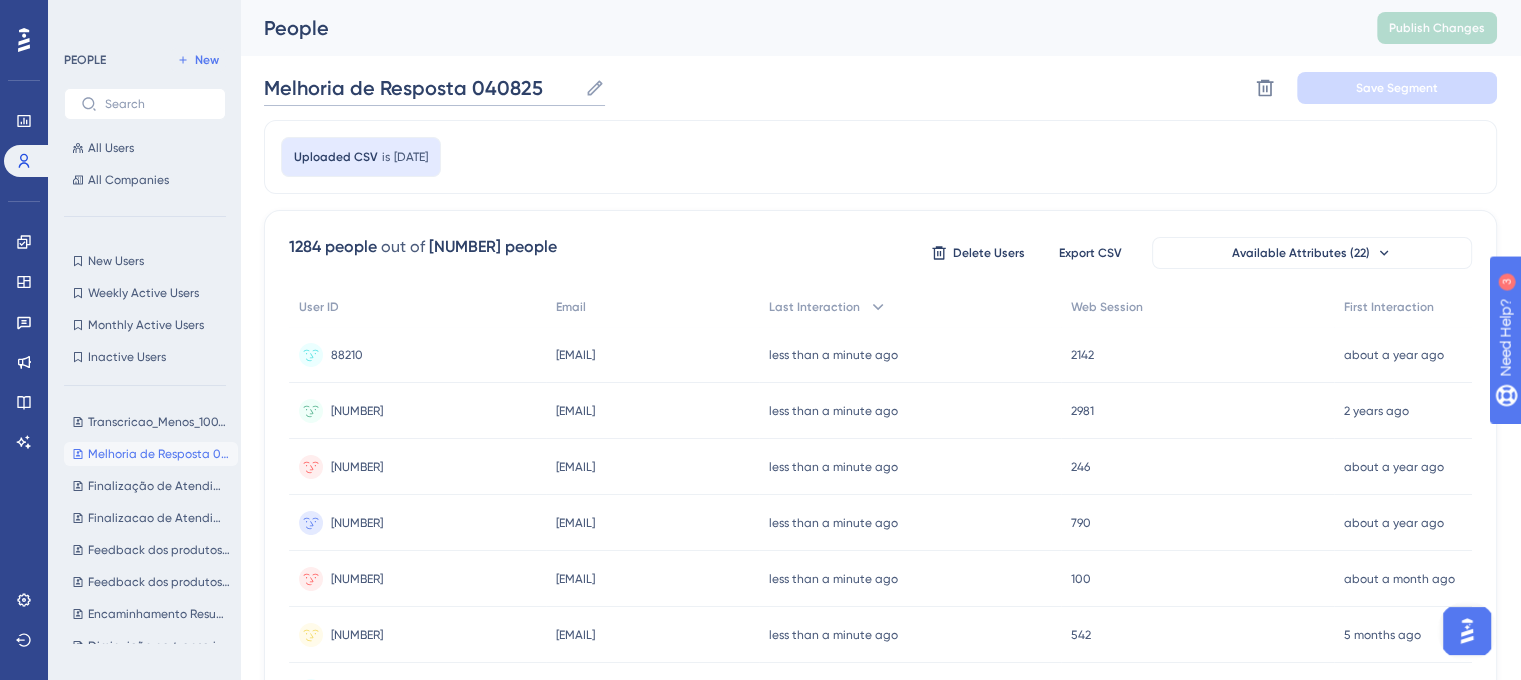 click on "Melhoria de Resposta 040825" at bounding box center (420, 88) 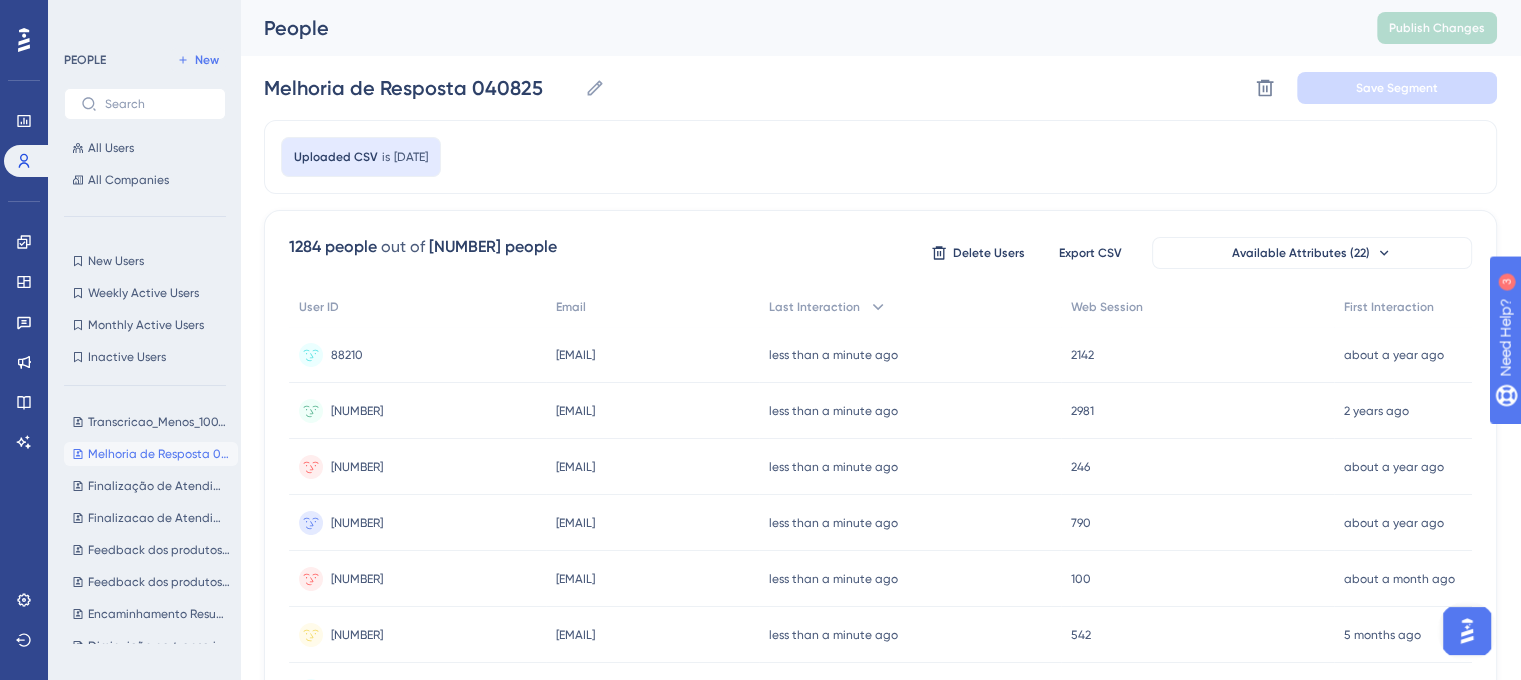 click on "Delete Segment Save Segment" at bounding box center [880, 88] 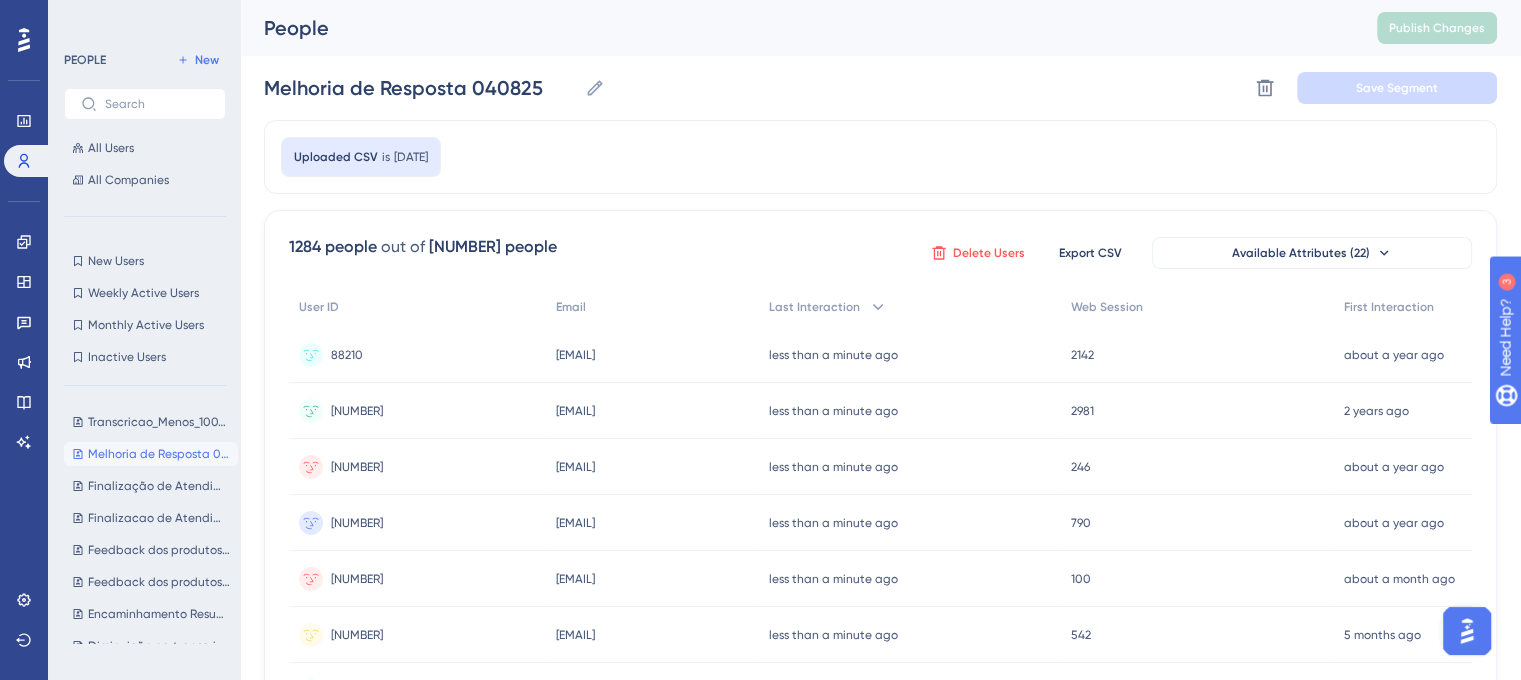 click on "Delete Users" at bounding box center (978, 253) 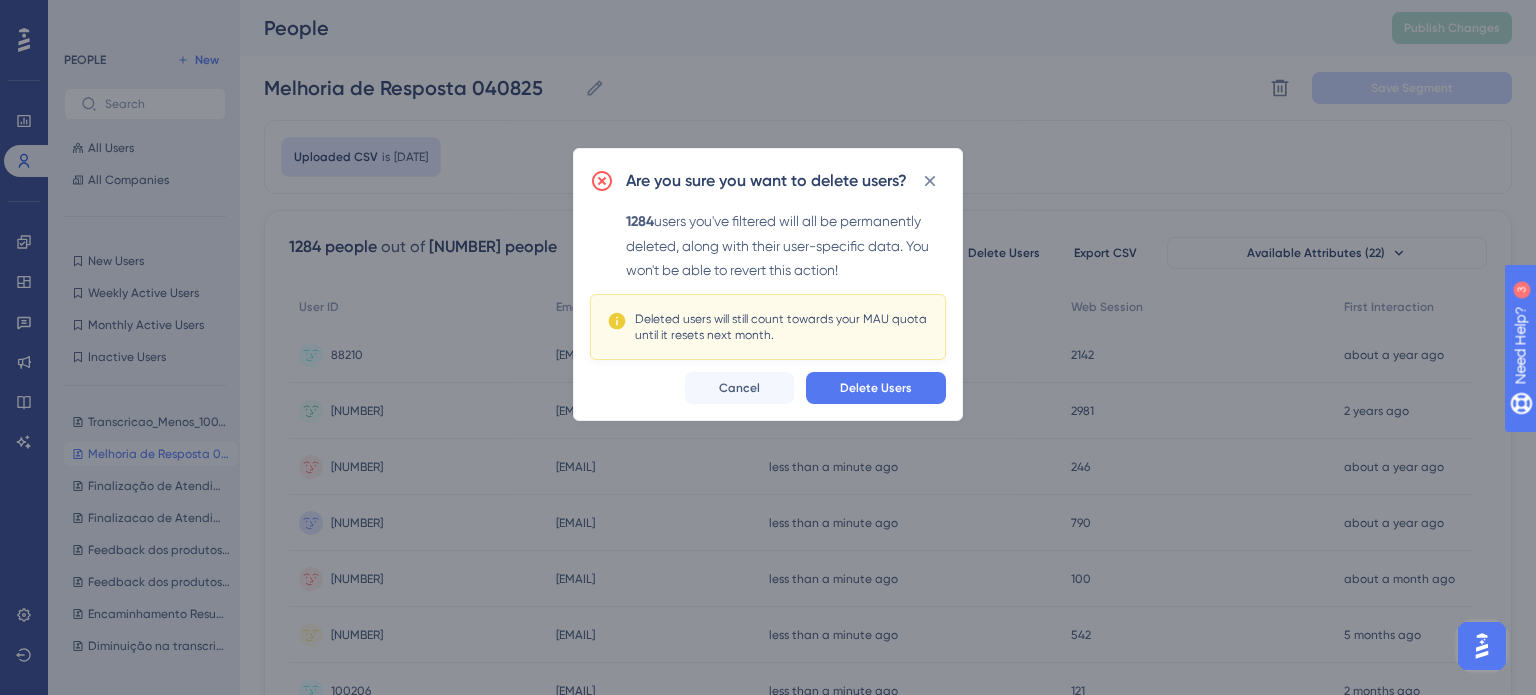 click on "Delete Users" at bounding box center (876, 388) 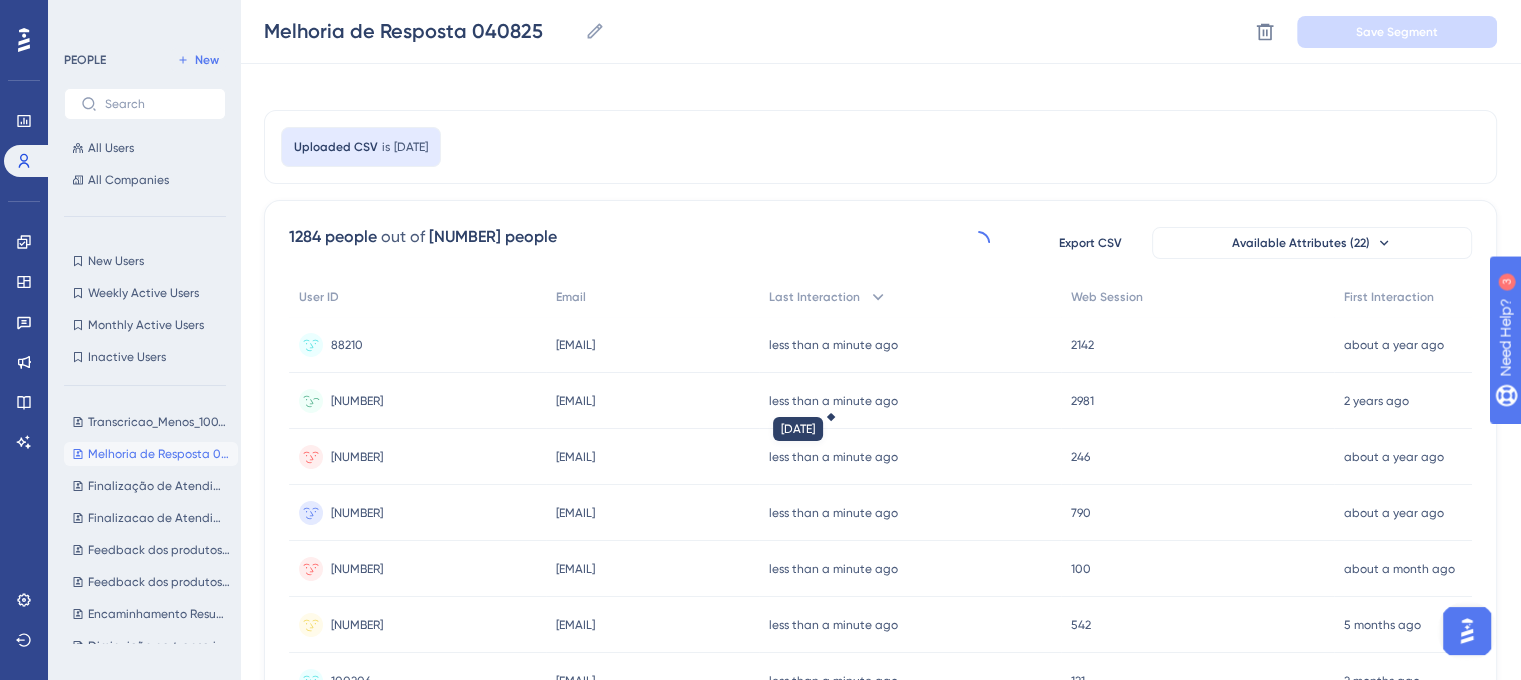 scroll, scrollTop: 0, scrollLeft: 0, axis: both 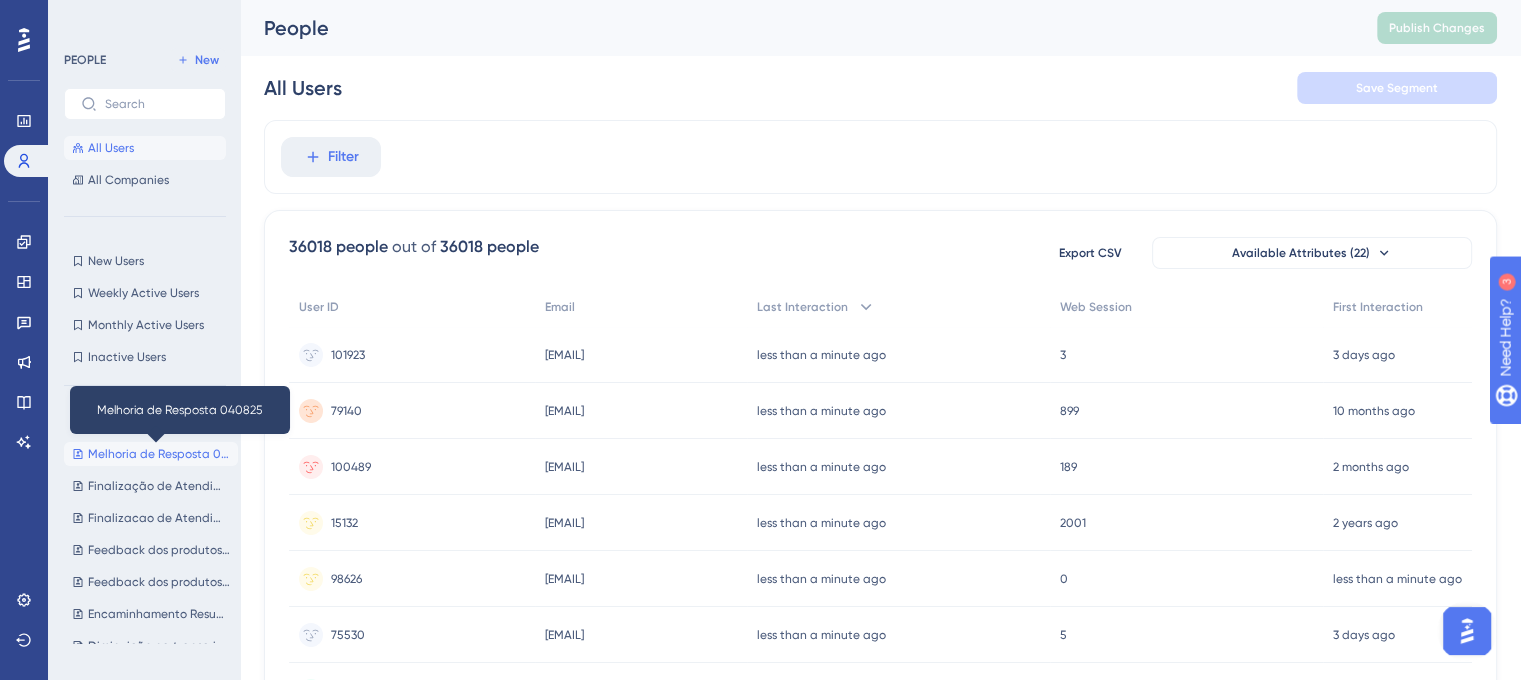 click on "Melhoria de Resposta 040825" at bounding box center (159, 454) 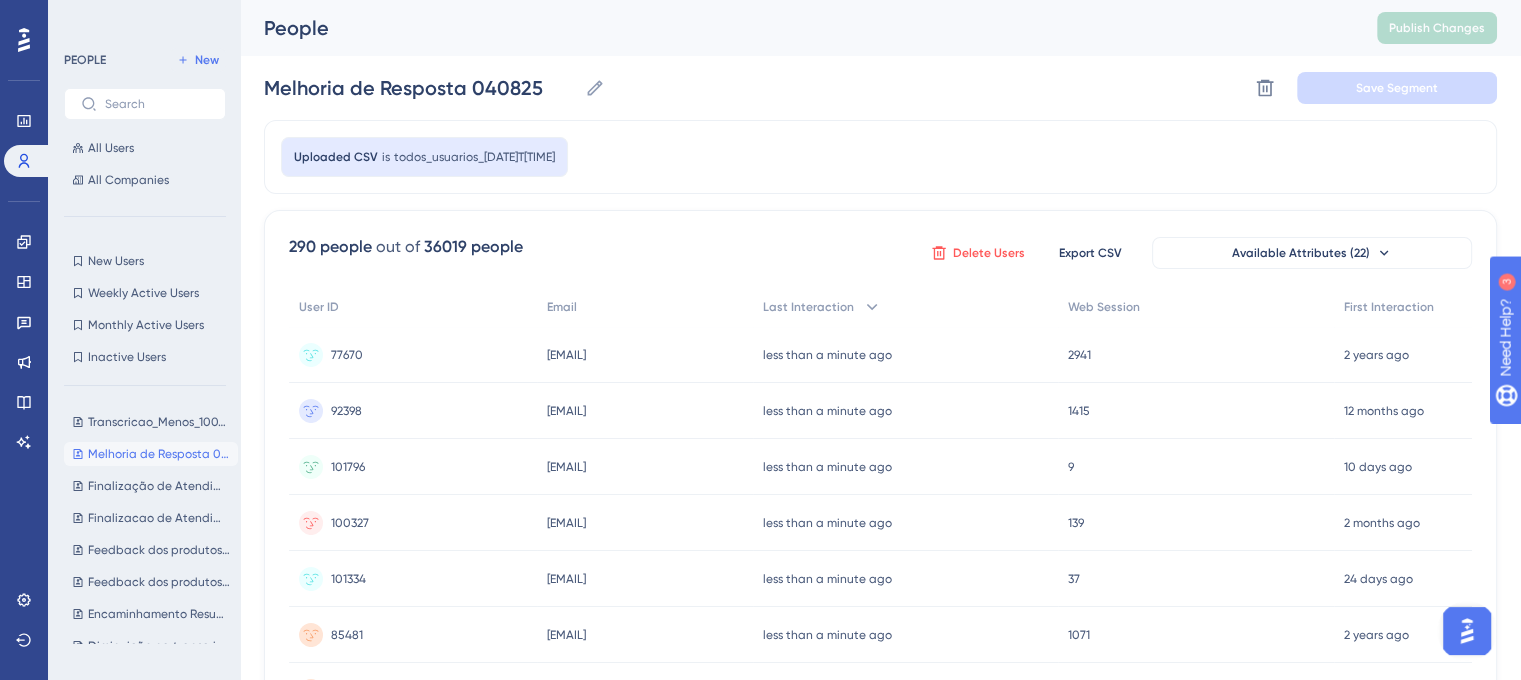 click on "Delete Users" at bounding box center (989, 253) 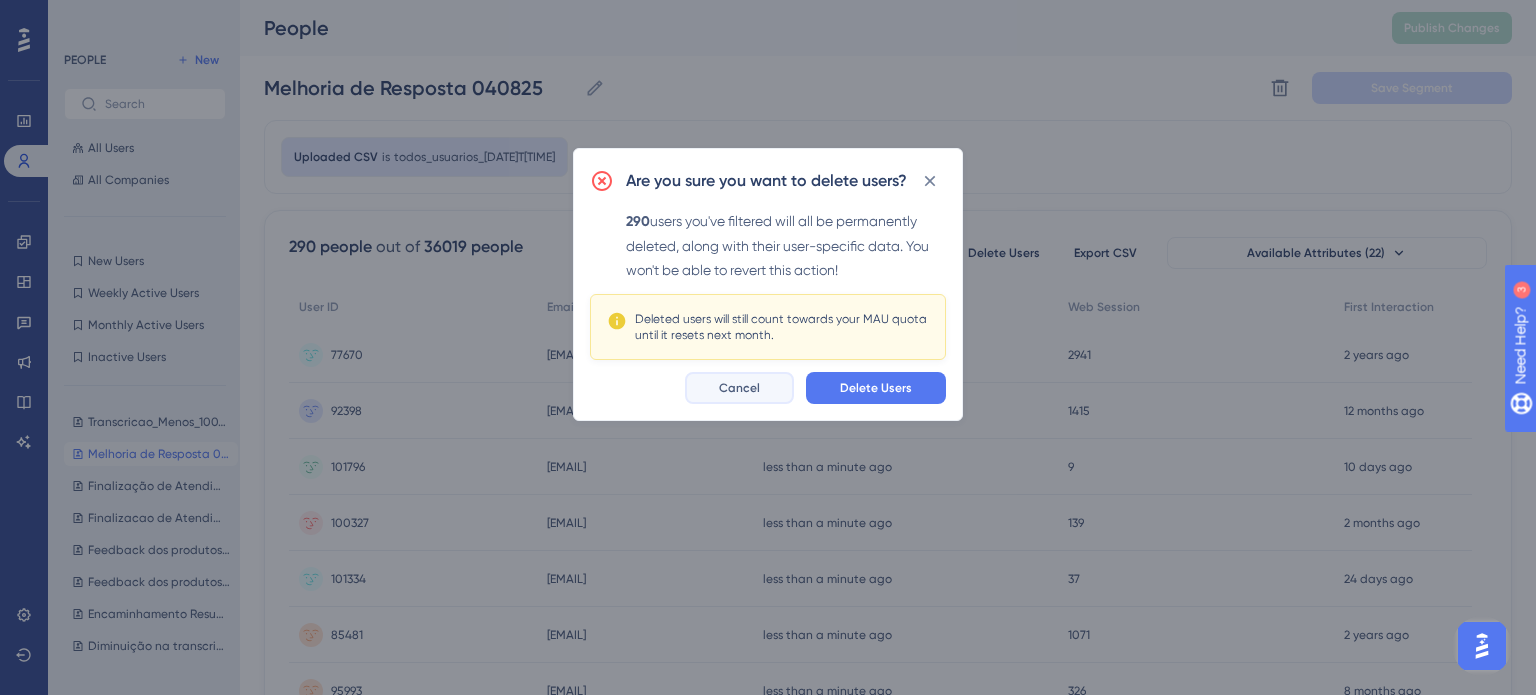 click on "Cancel" at bounding box center (739, 388) 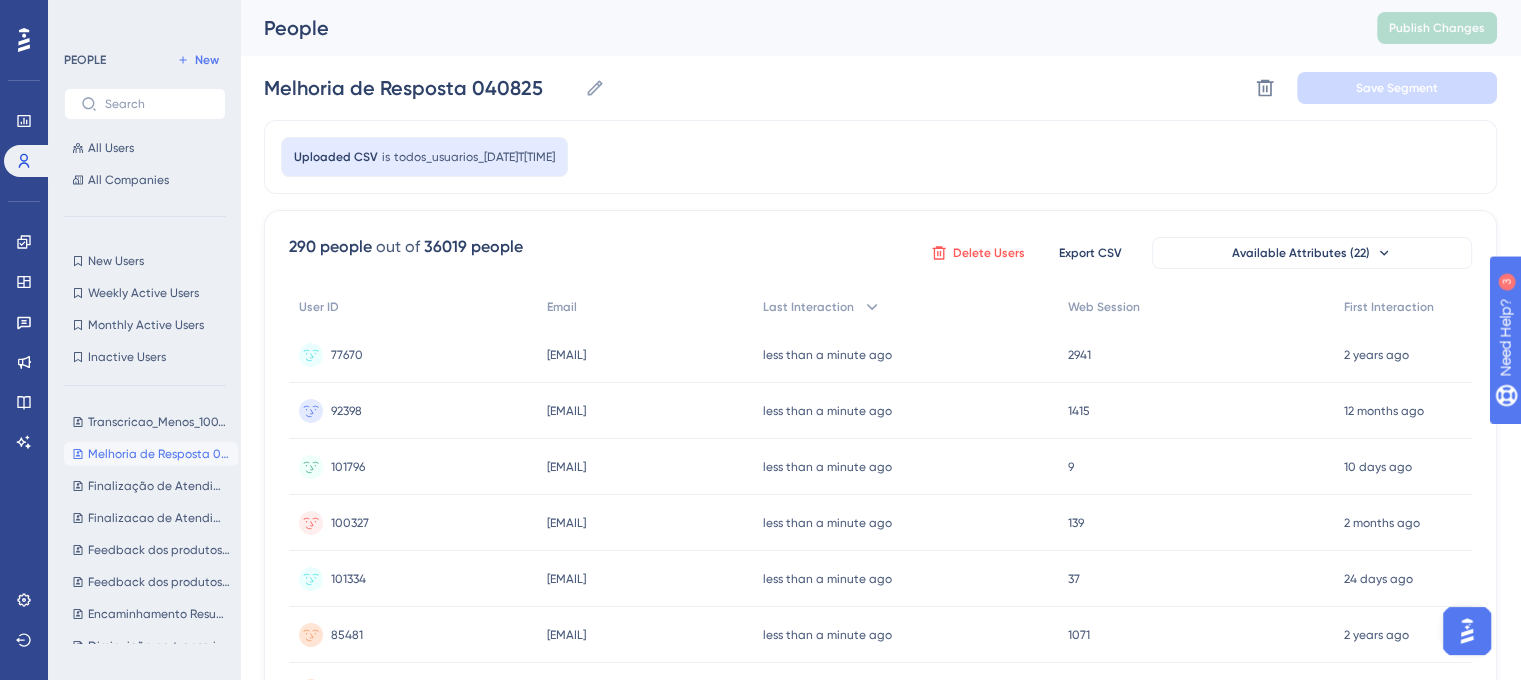 click on "Delete Users" at bounding box center [989, 253] 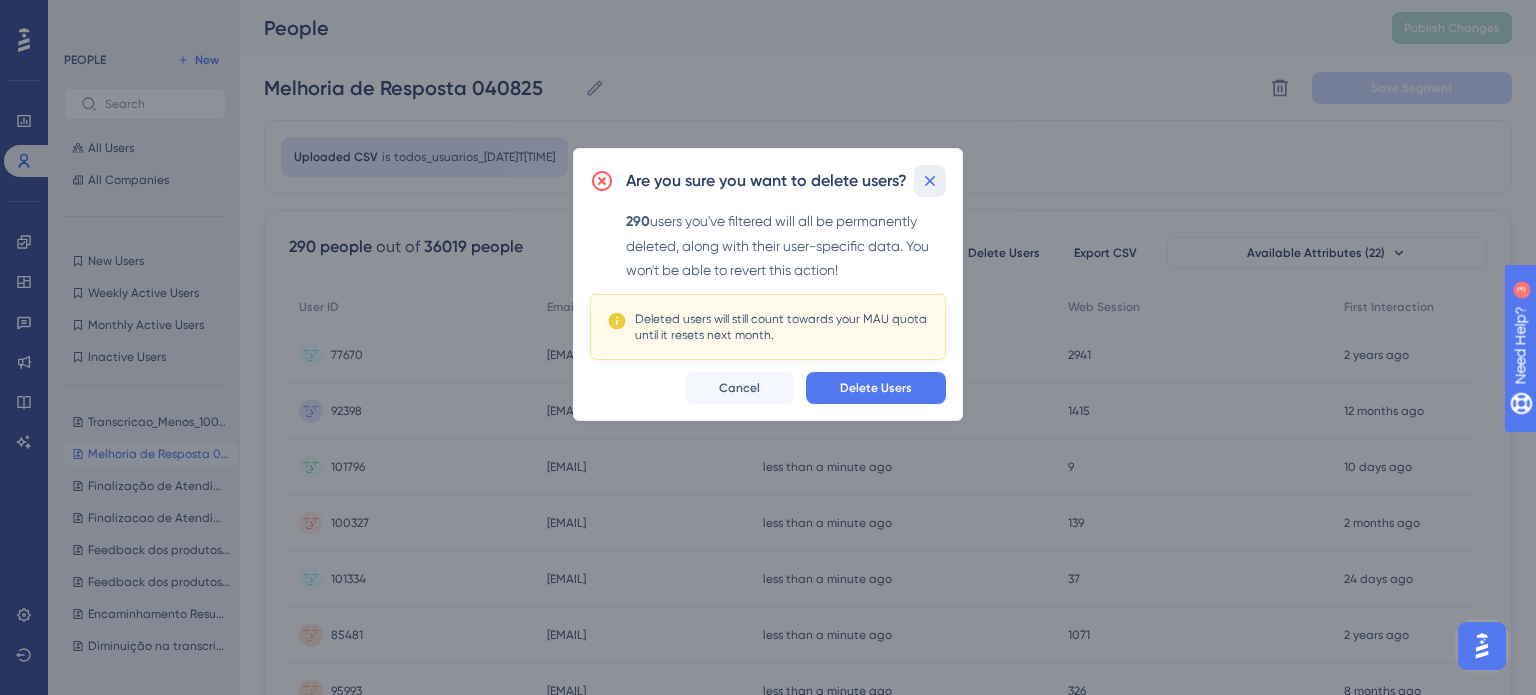 click 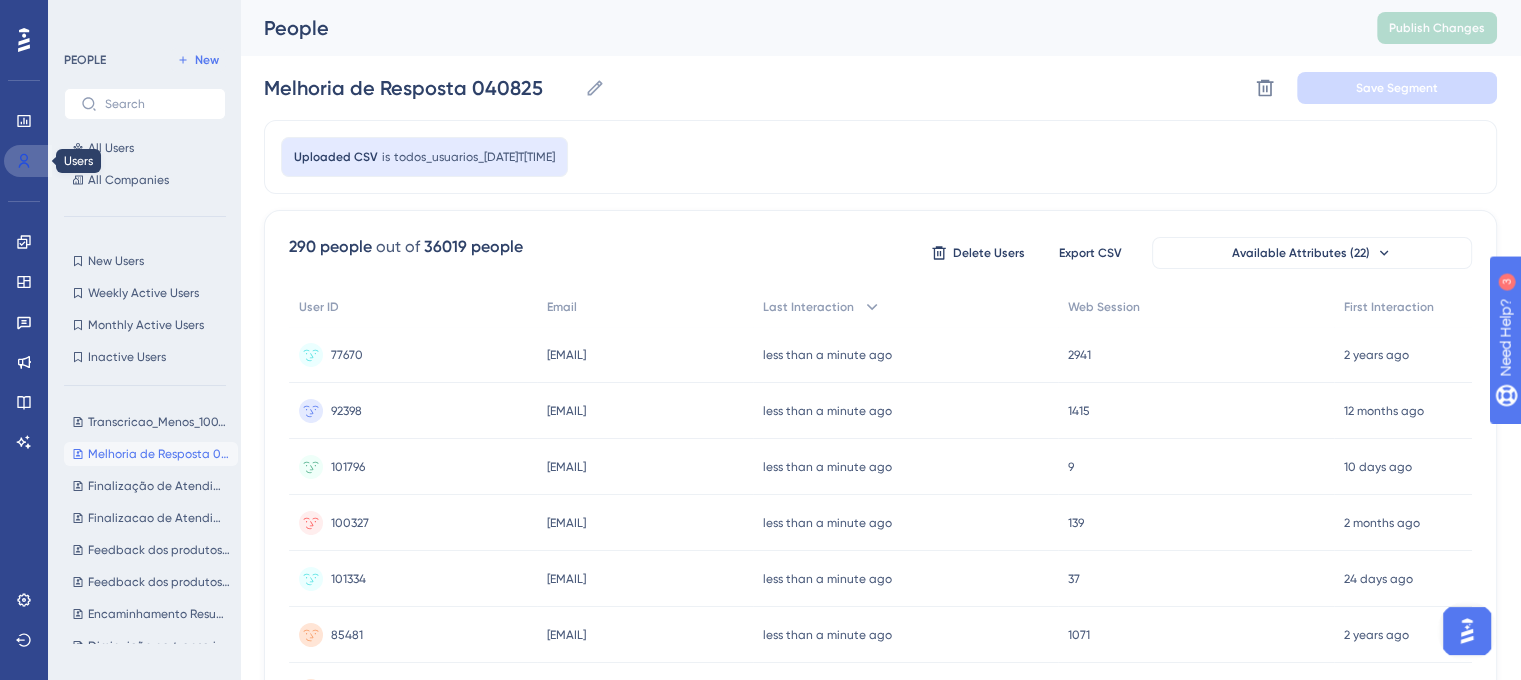 click at bounding box center (28, 161) 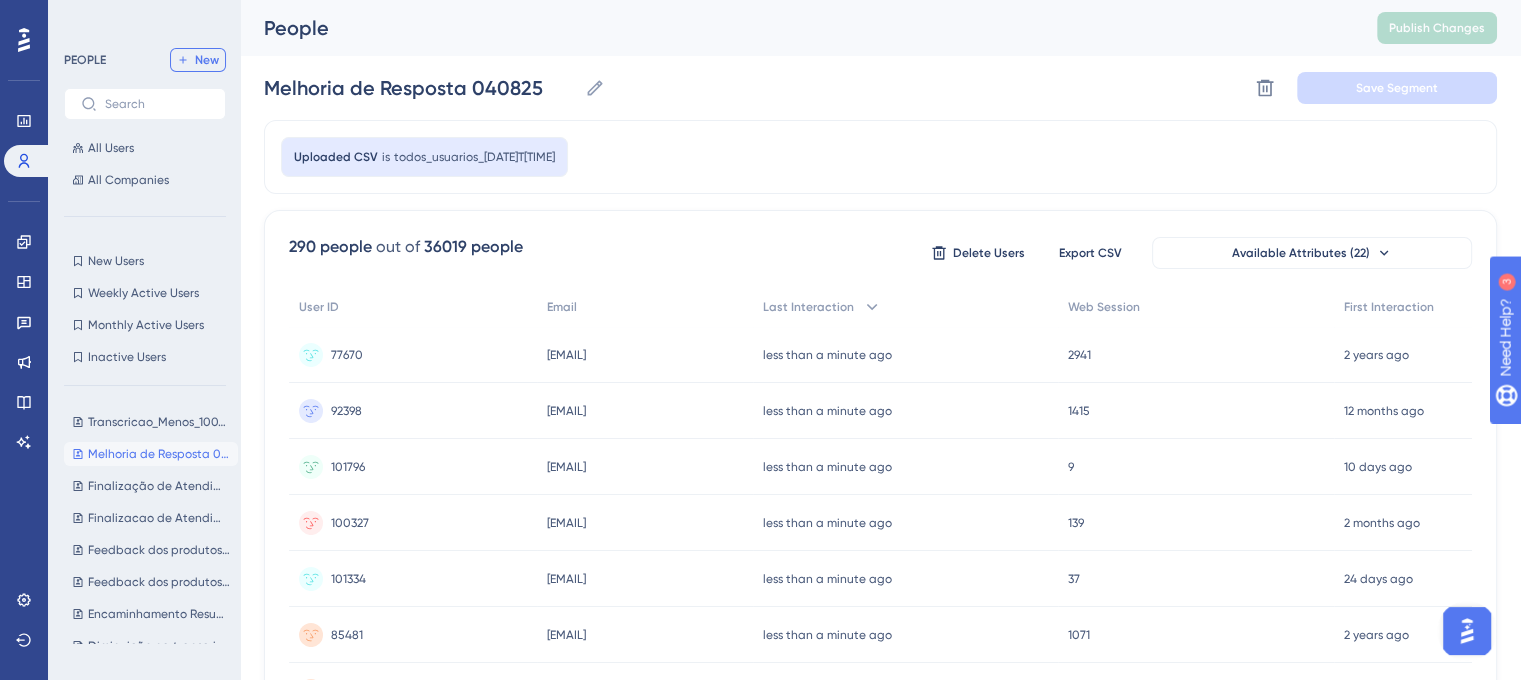 click on "New" at bounding box center (198, 60) 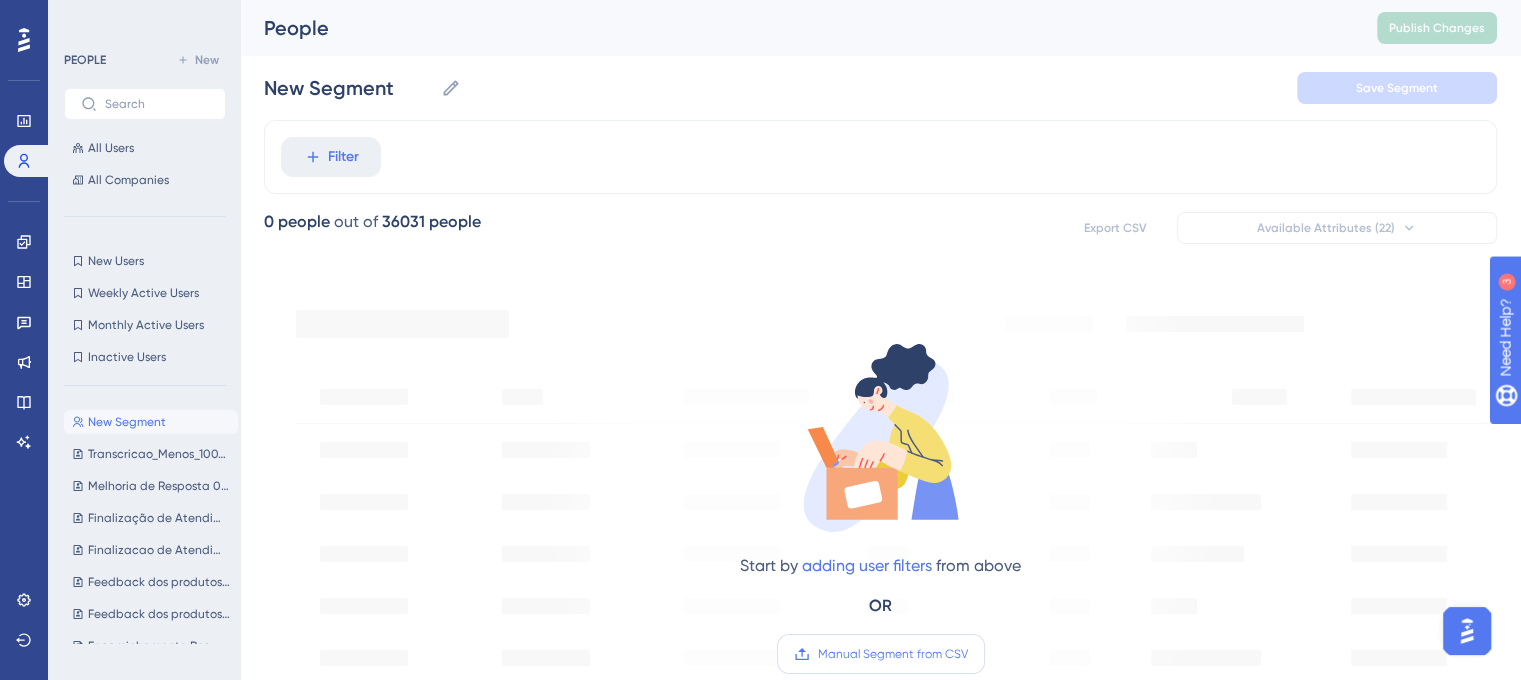click on "Manual Segment from CSV" at bounding box center [893, 654] 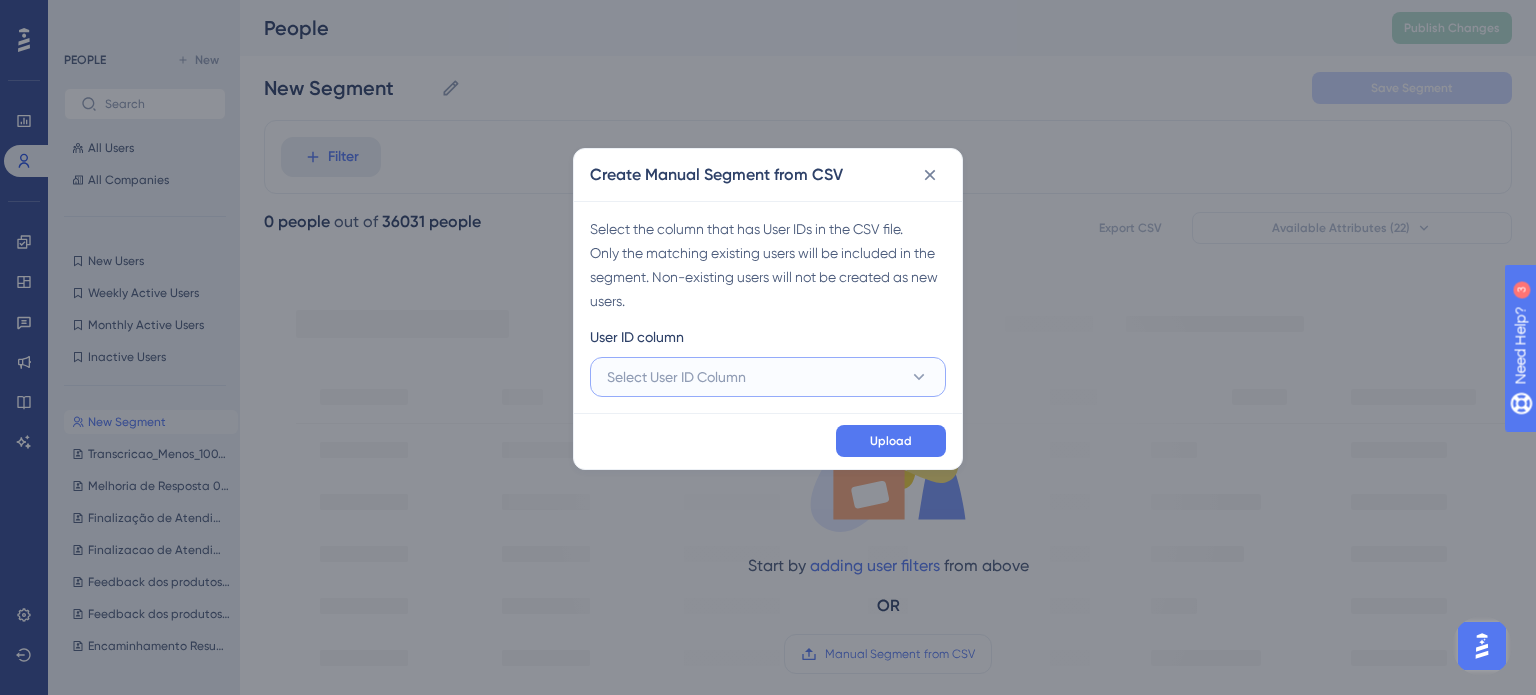 click on "Select User ID Column" at bounding box center [676, 377] 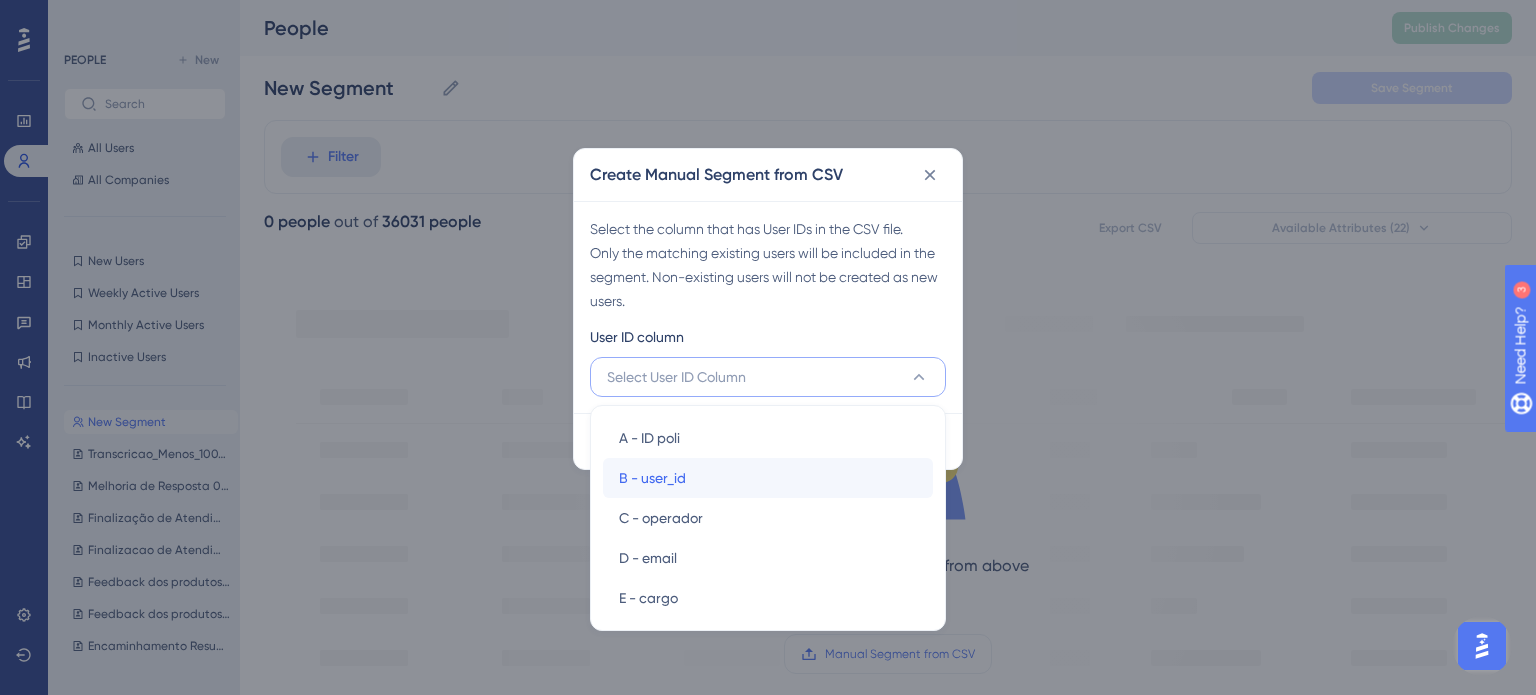 click on "B - user_id" at bounding box center [652, 478] 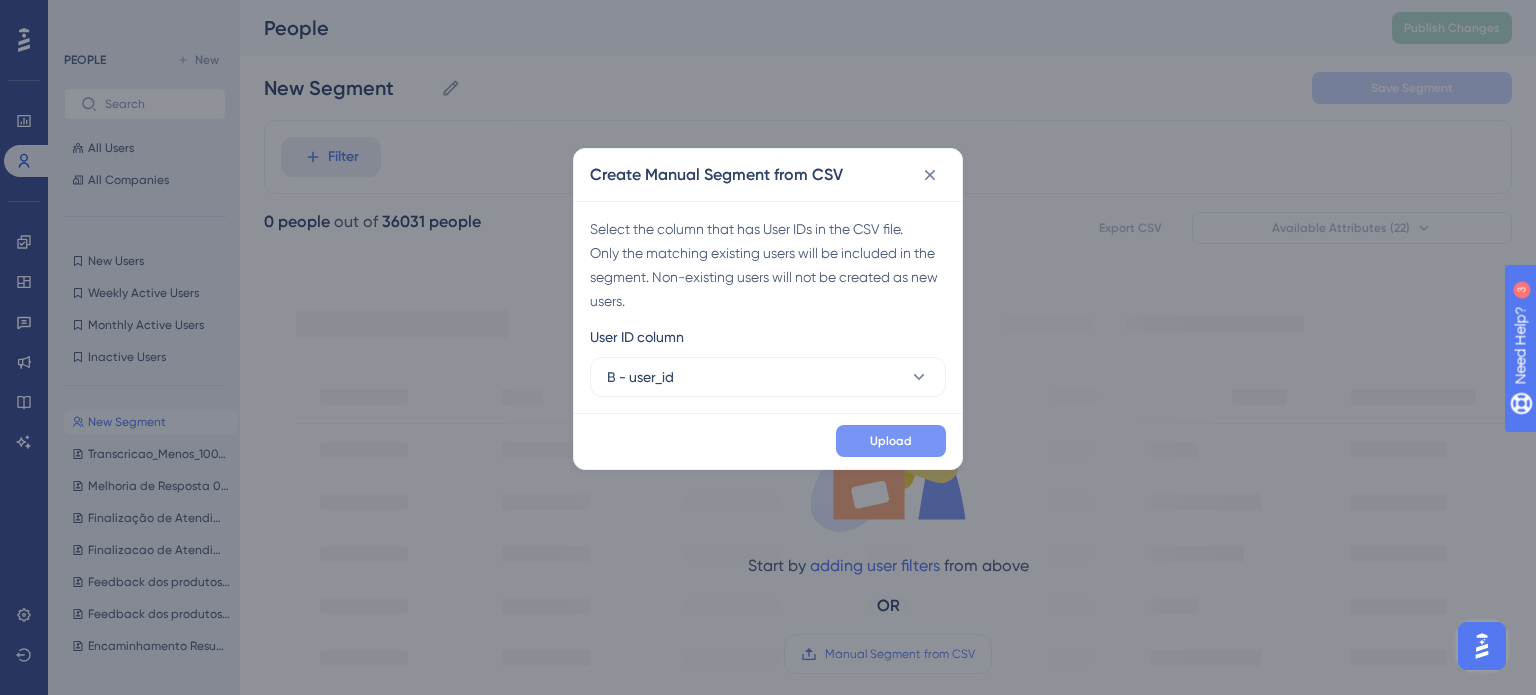 click on "Upload" at bounding box center (891, 441) 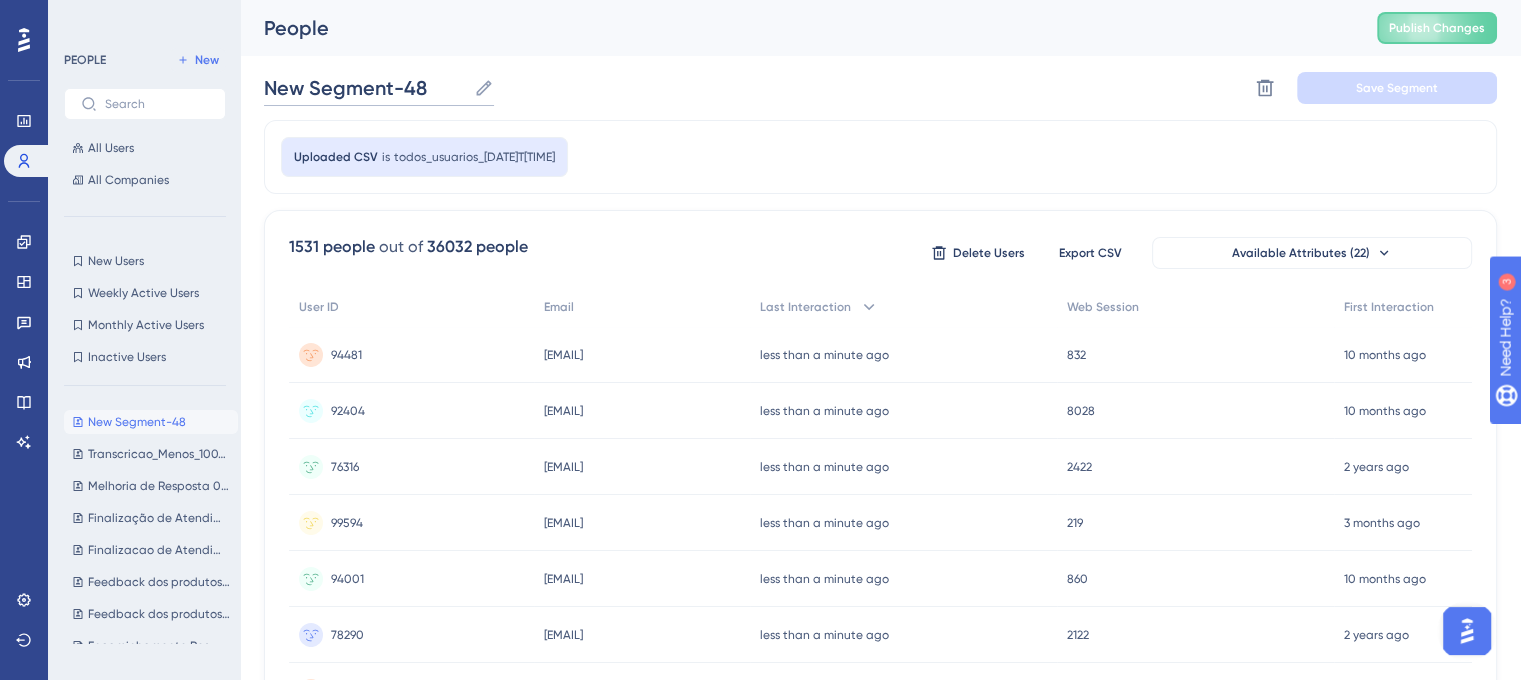 drag, startPoint x: 427, startPoint y: 86, endPoint x: 253, endPoint y: 67, distance: 175.03429 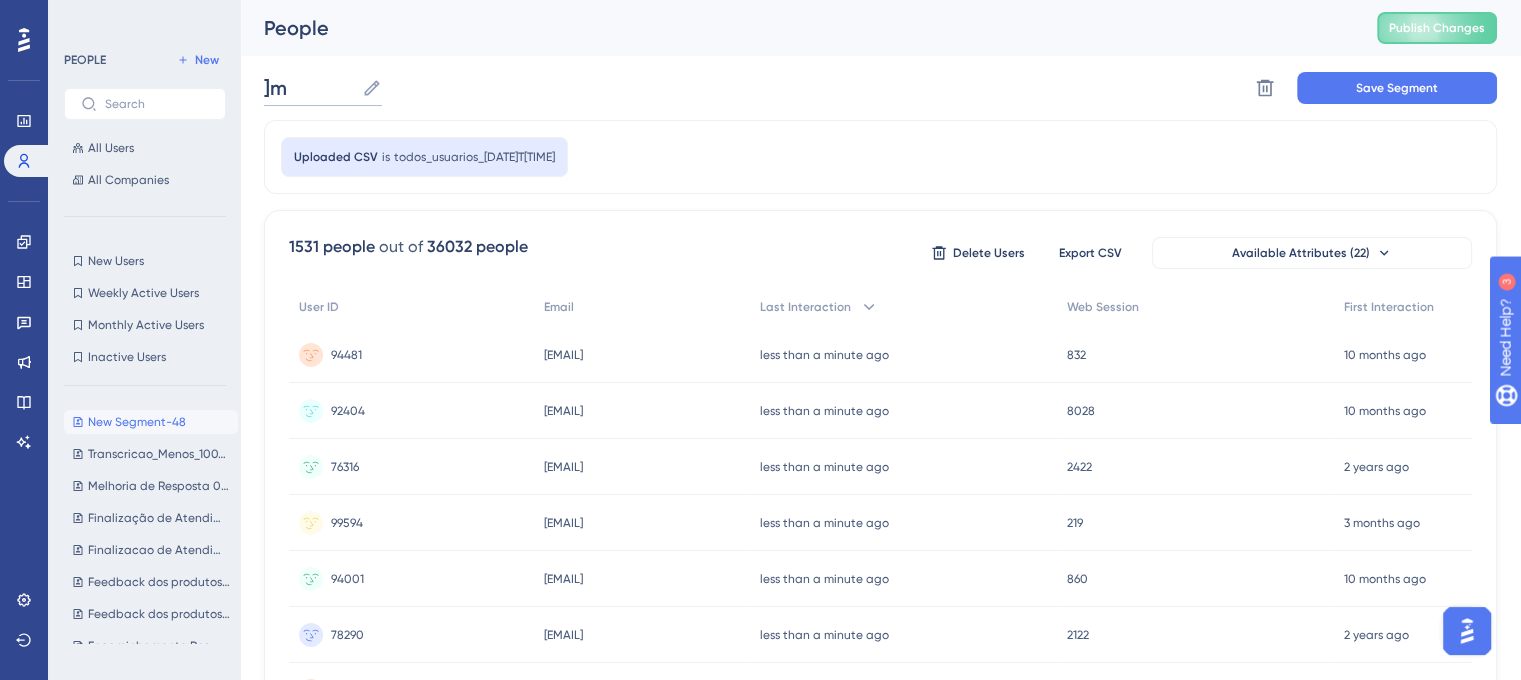 type on "]" 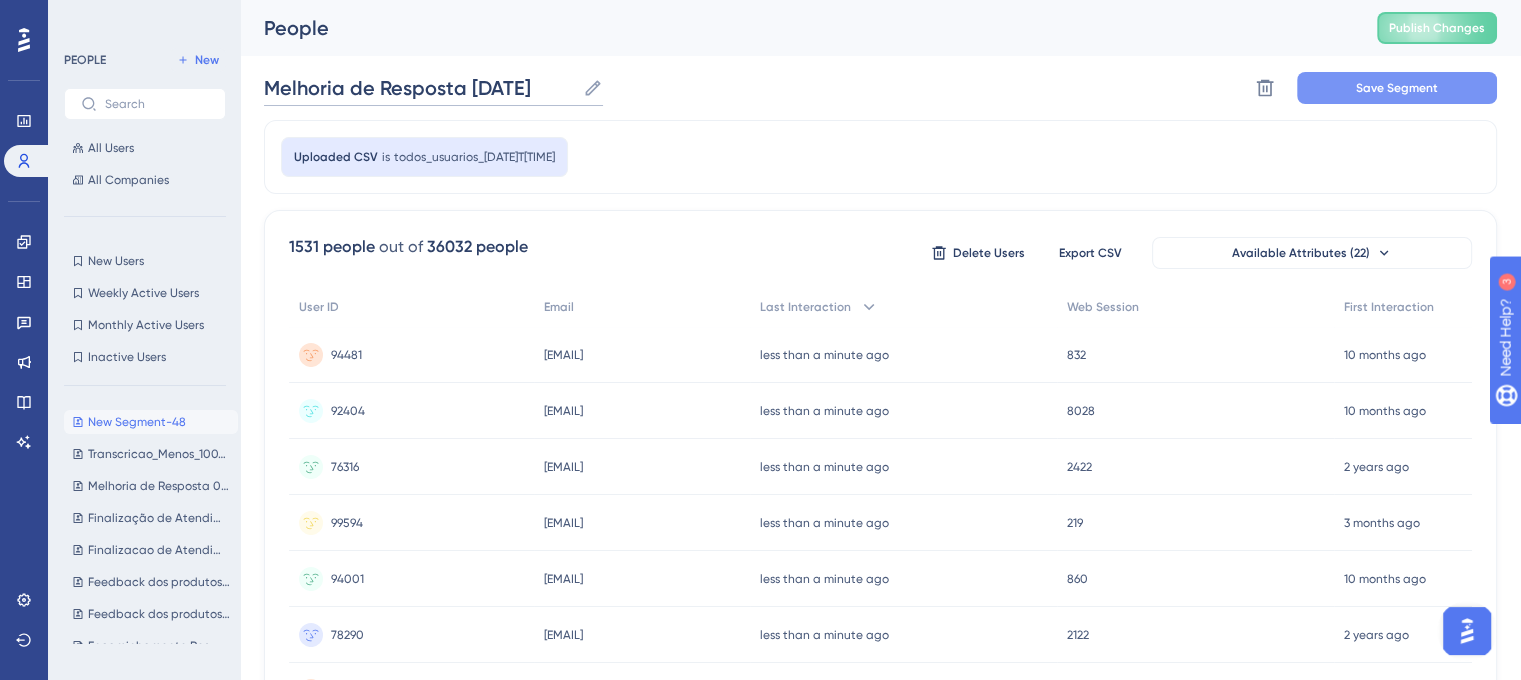 type on "Melhoria de Resposta 070825" 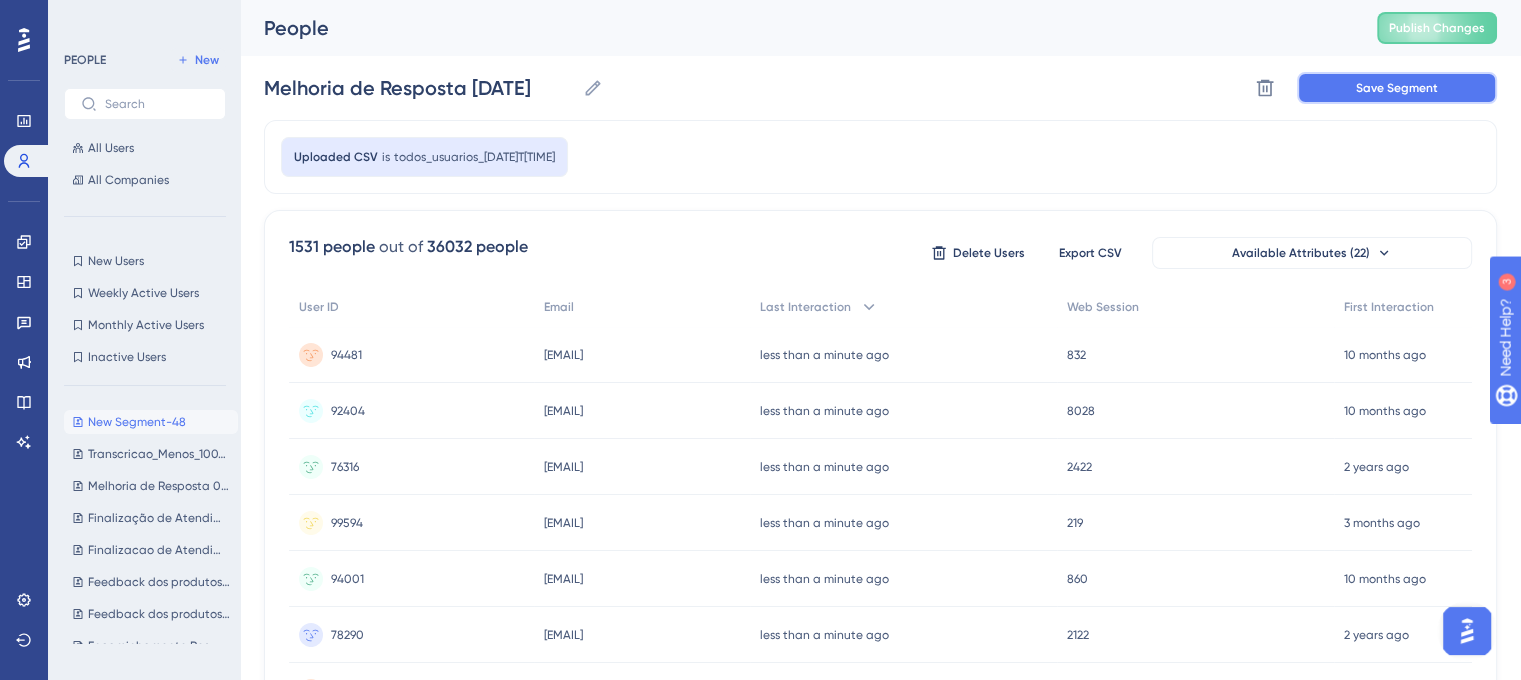 click on "Save Segment" at bounding box center [1397, 88] 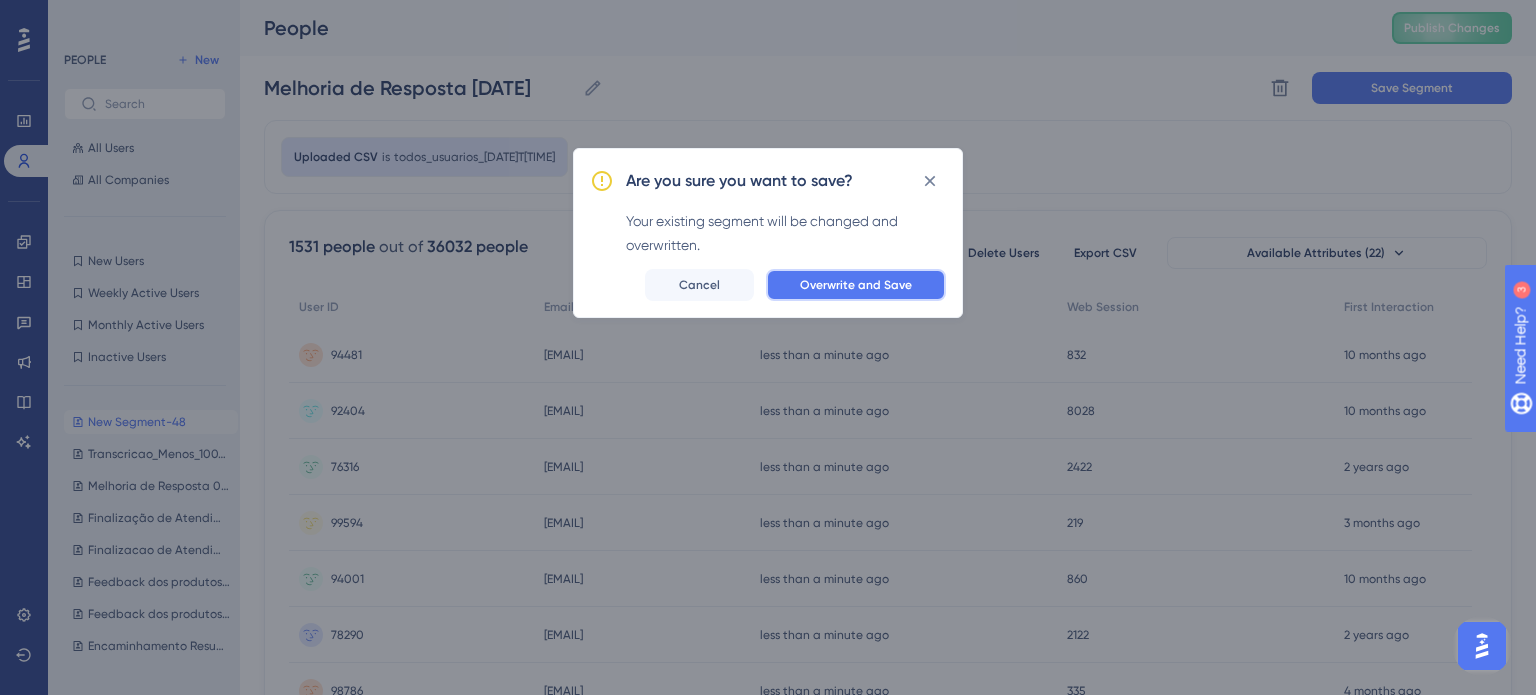 click on "Overwrite and Save" at bounding box center [856, 285] 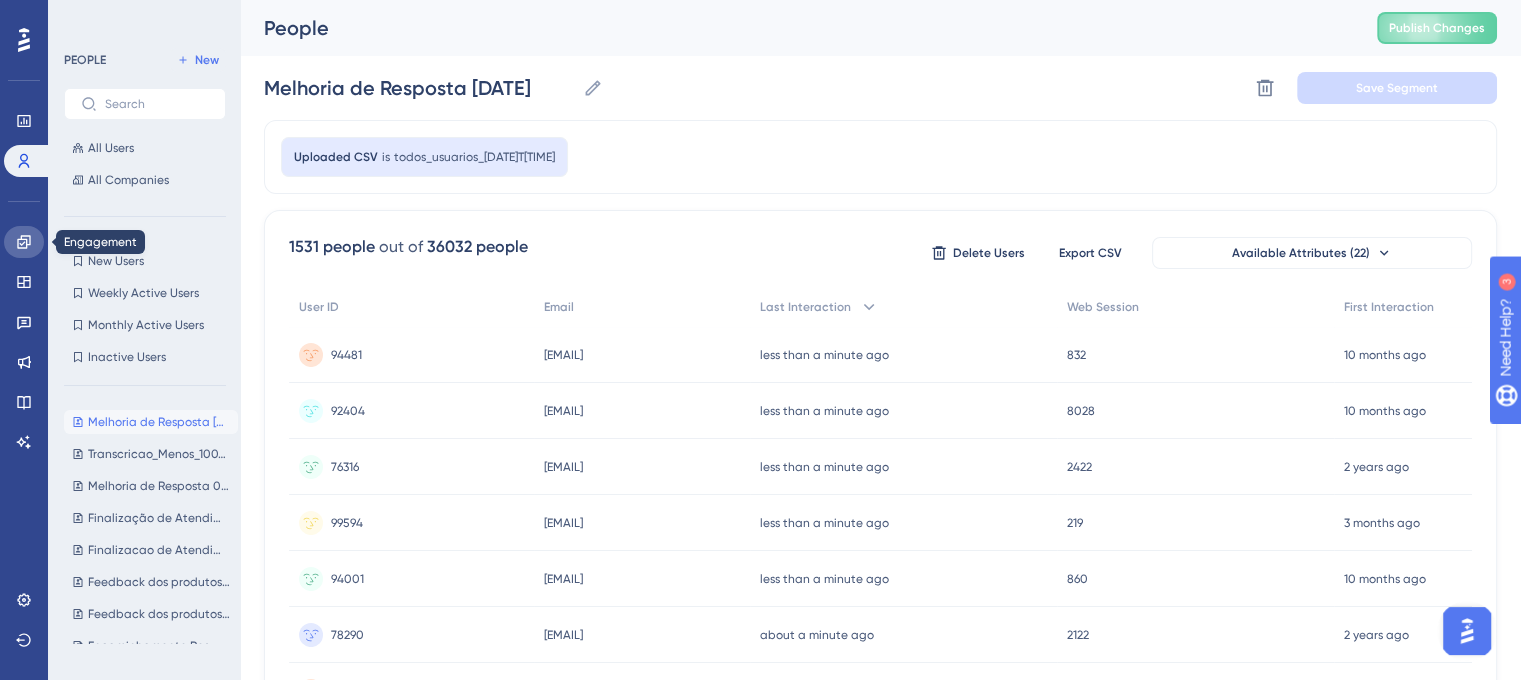 click 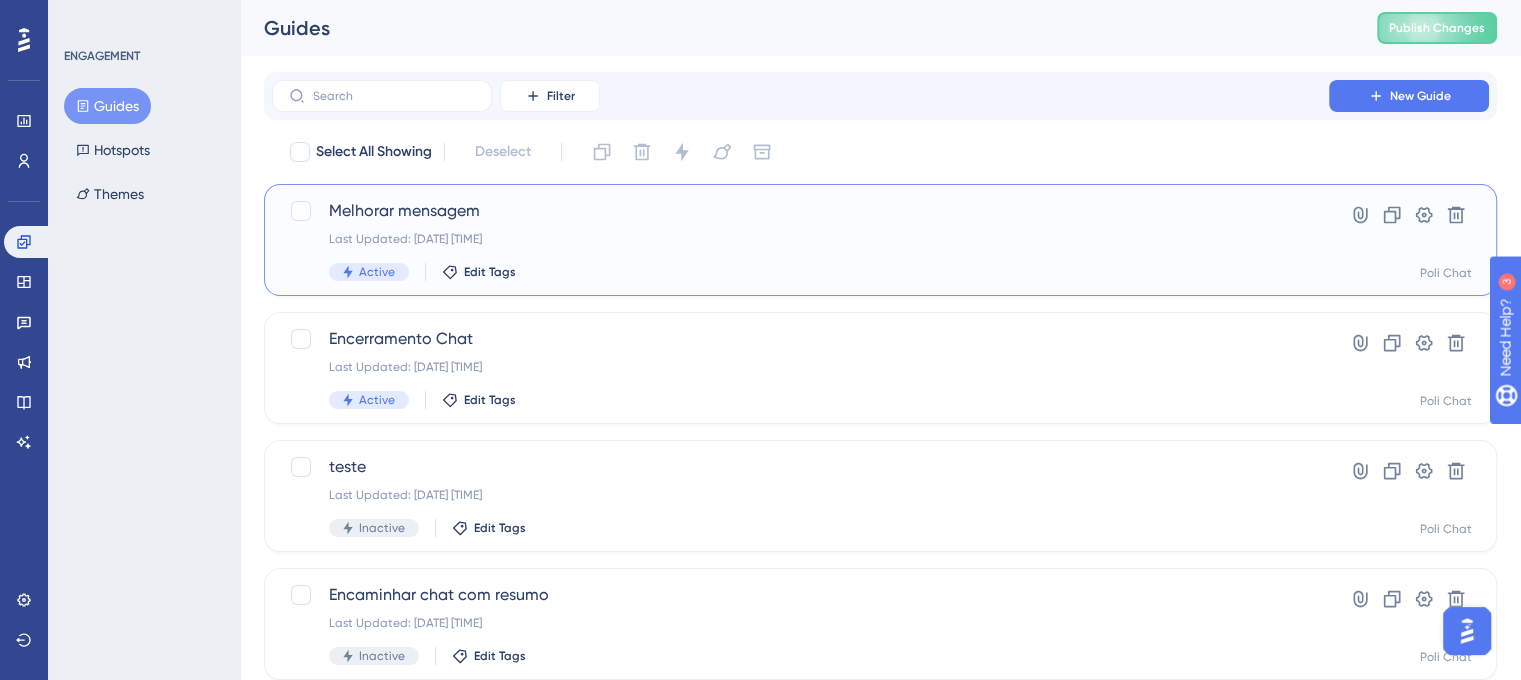 click on "Melhorar mensagem" at bounding box center (800, 211) 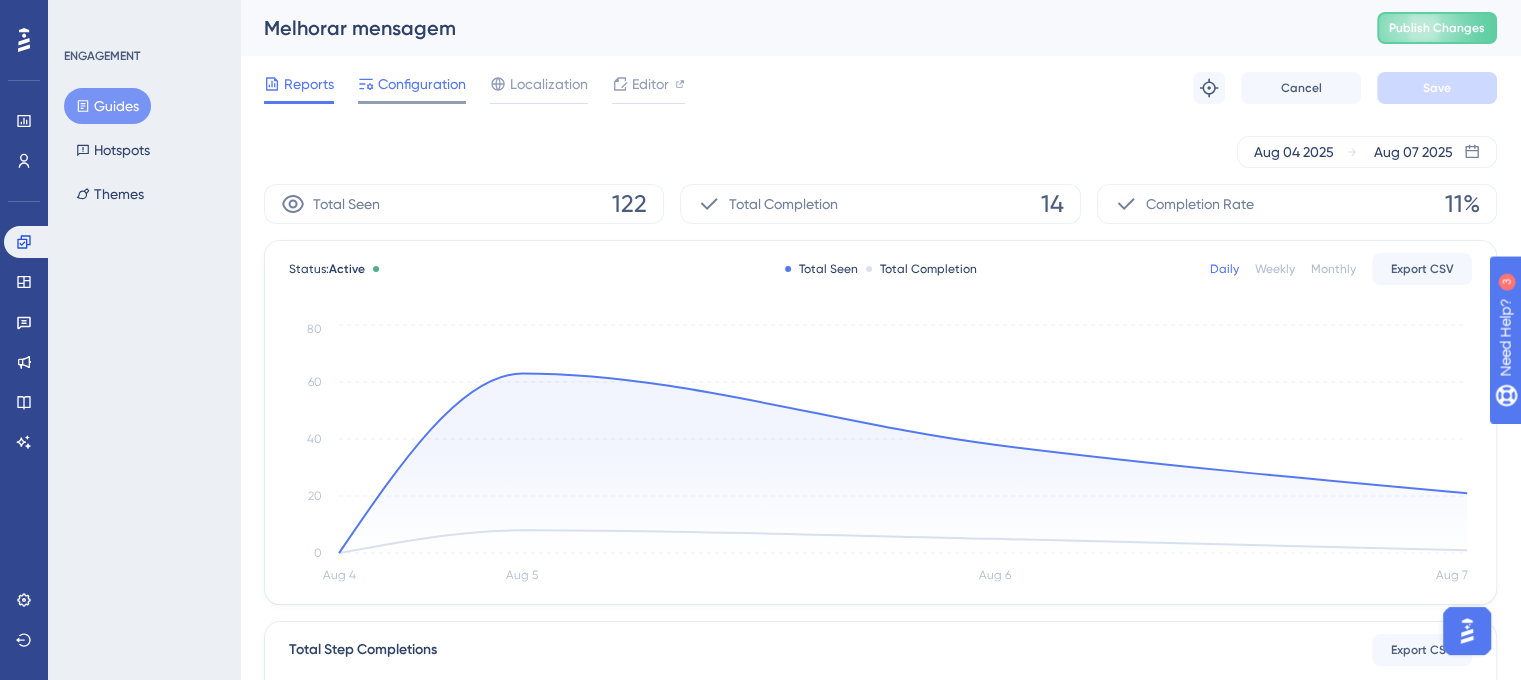 click on "Configuration" at bounding box center (422, 84) 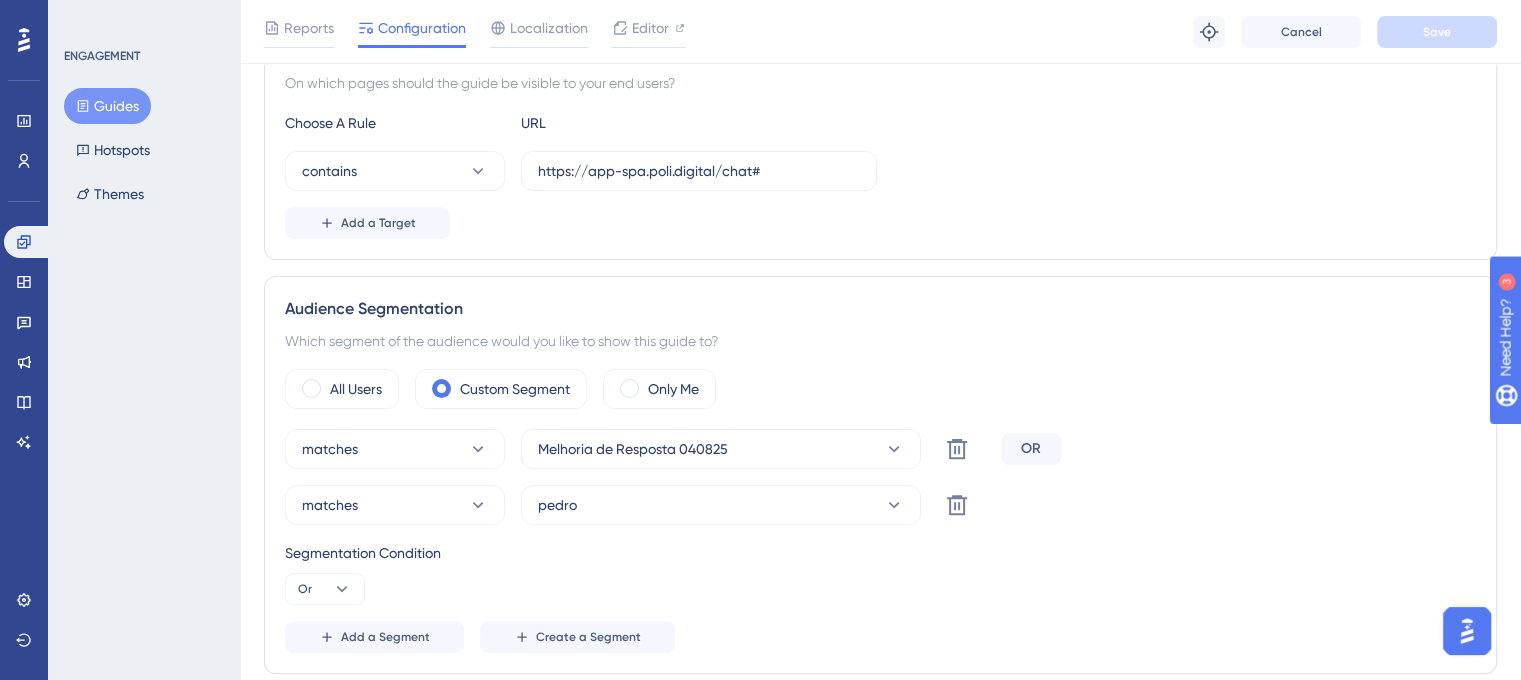 scroll, scrollTop: 600, scrollLeft: 0, axis: vertical 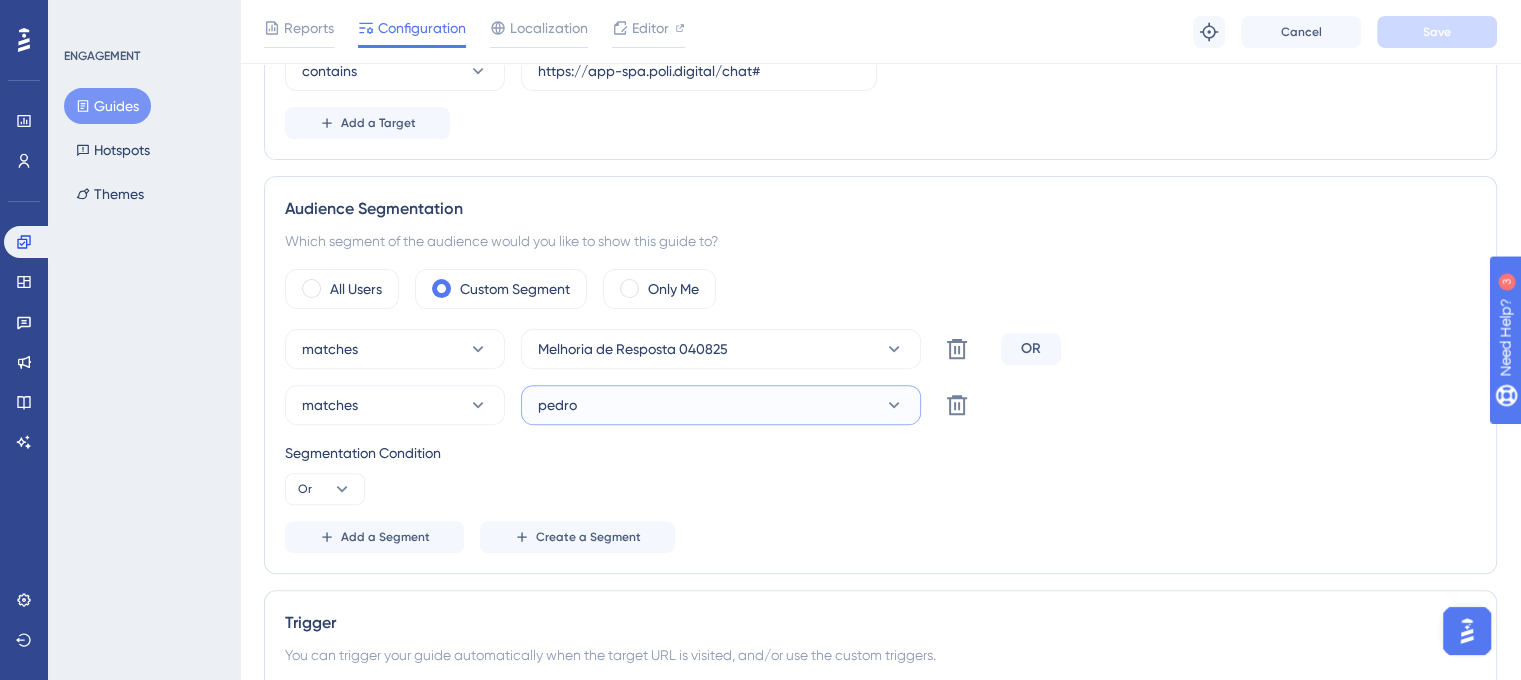 click on "pedro" at bounding box center (721, 405) 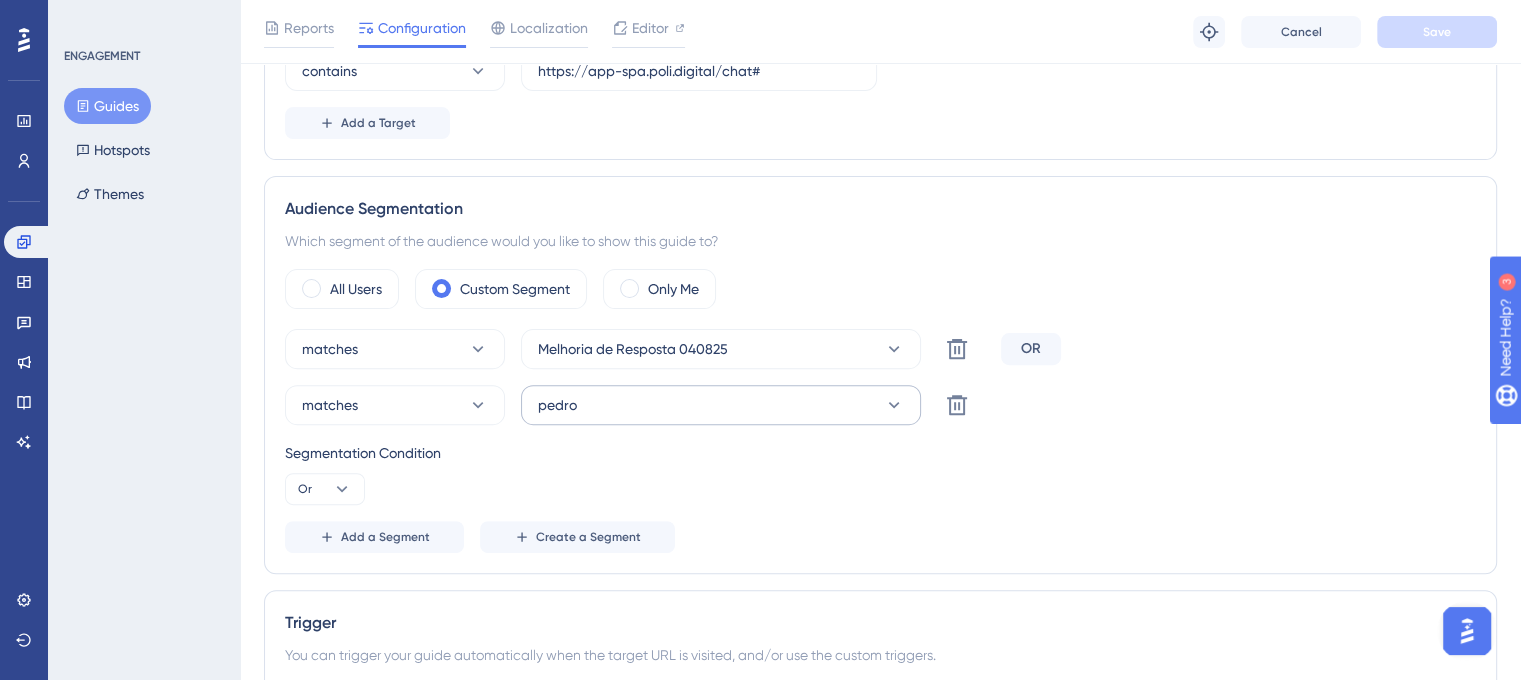 scroll, scrollTop: 806, scrollLeft: 0, axis: vertical 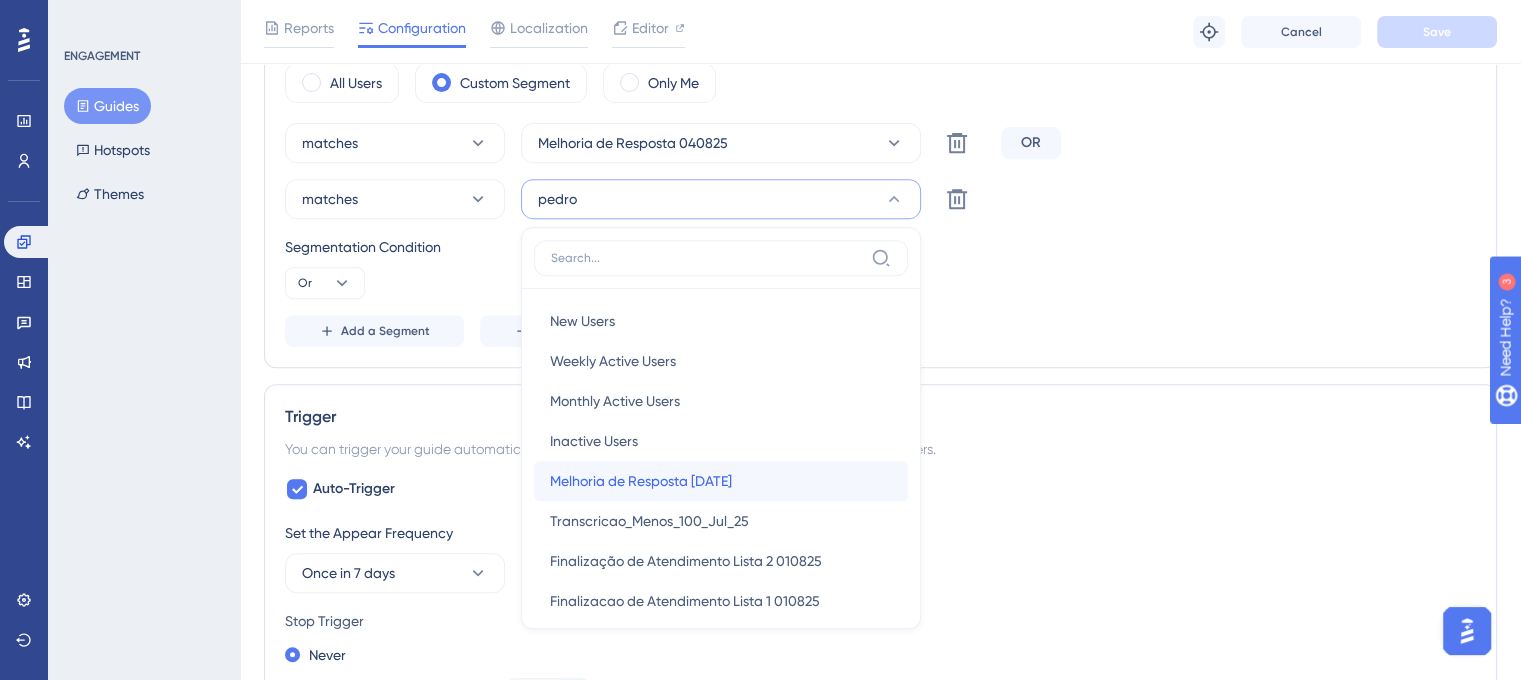 click on "Melhoria de Resposta 070825" at bounding box center (641, 481) 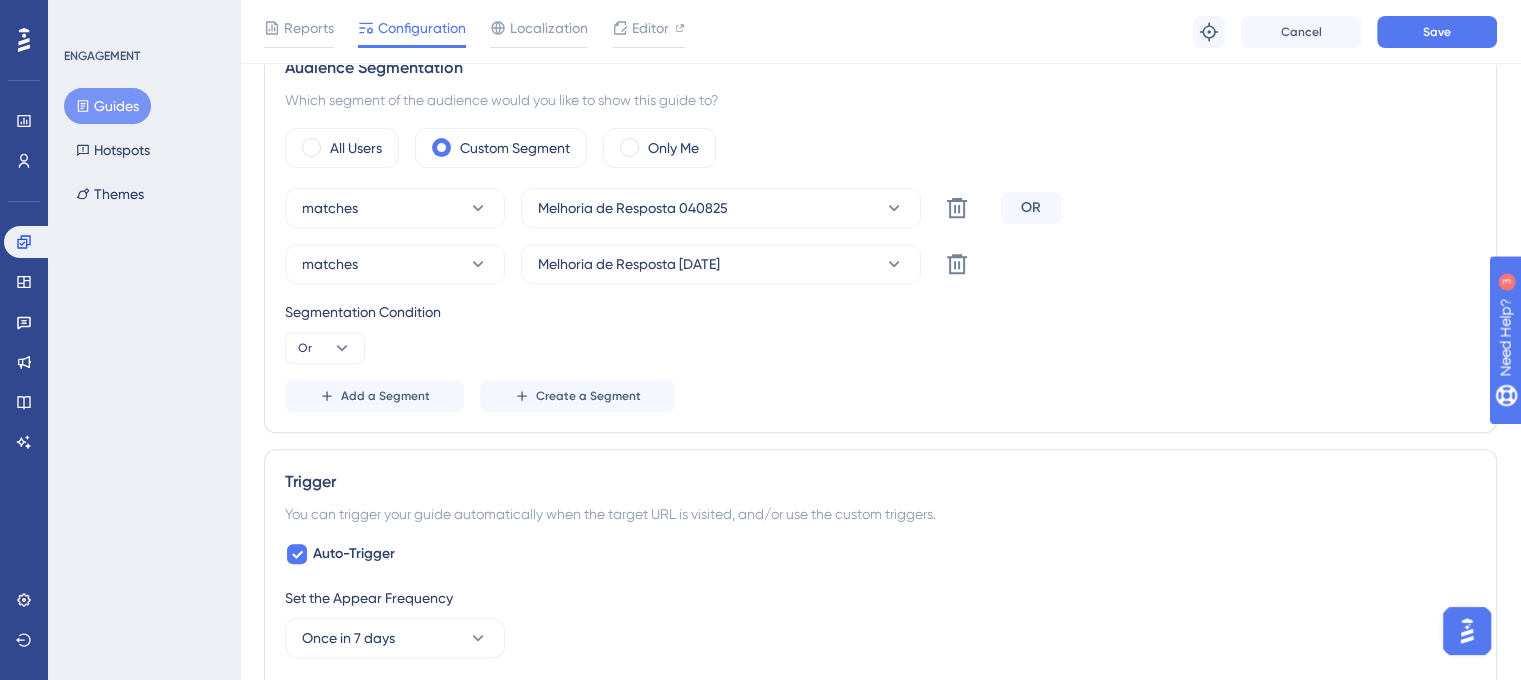 scroll, scrollTop: 706, scrollLeft: 0, axis: vertical 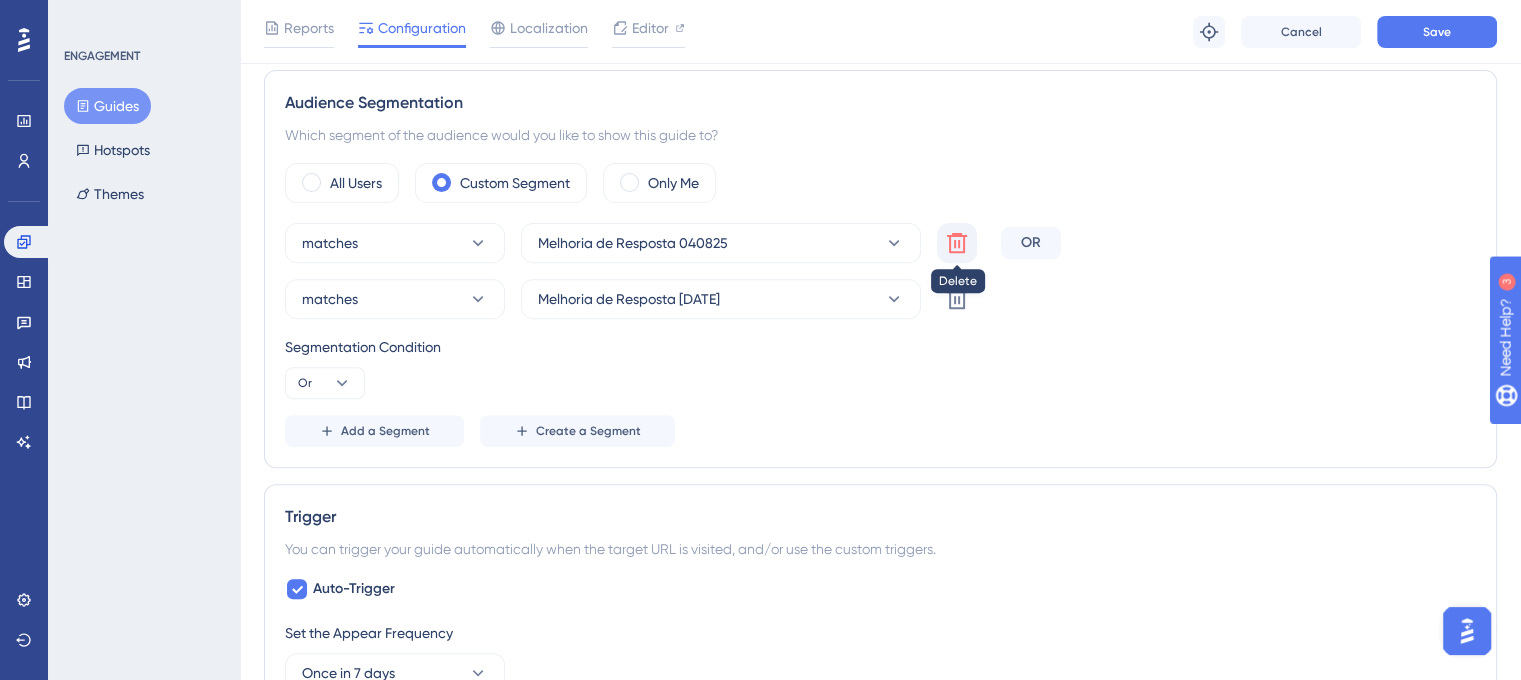 click 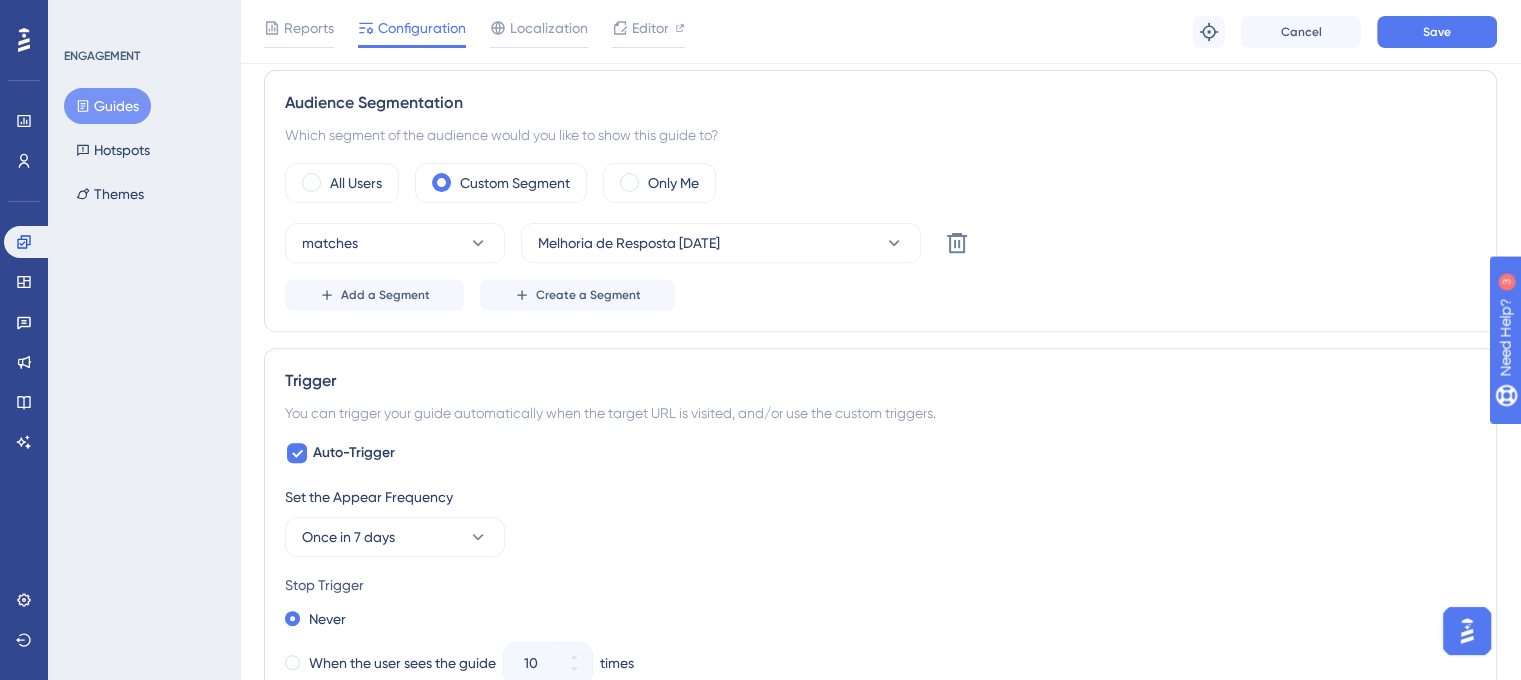click on "Add a Segment Create a Segment" at bounding box center (880, 295) 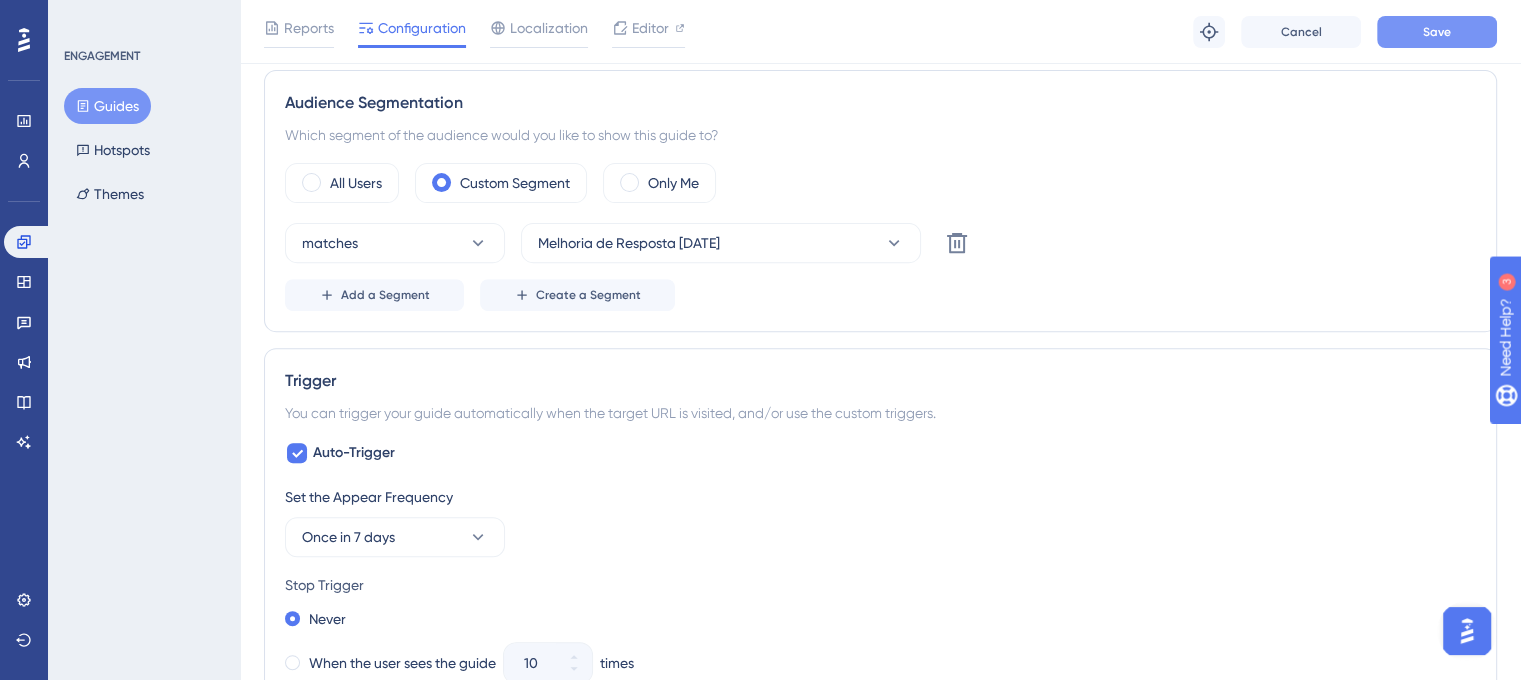 click on "Save" at bounding box center (1437, 32) 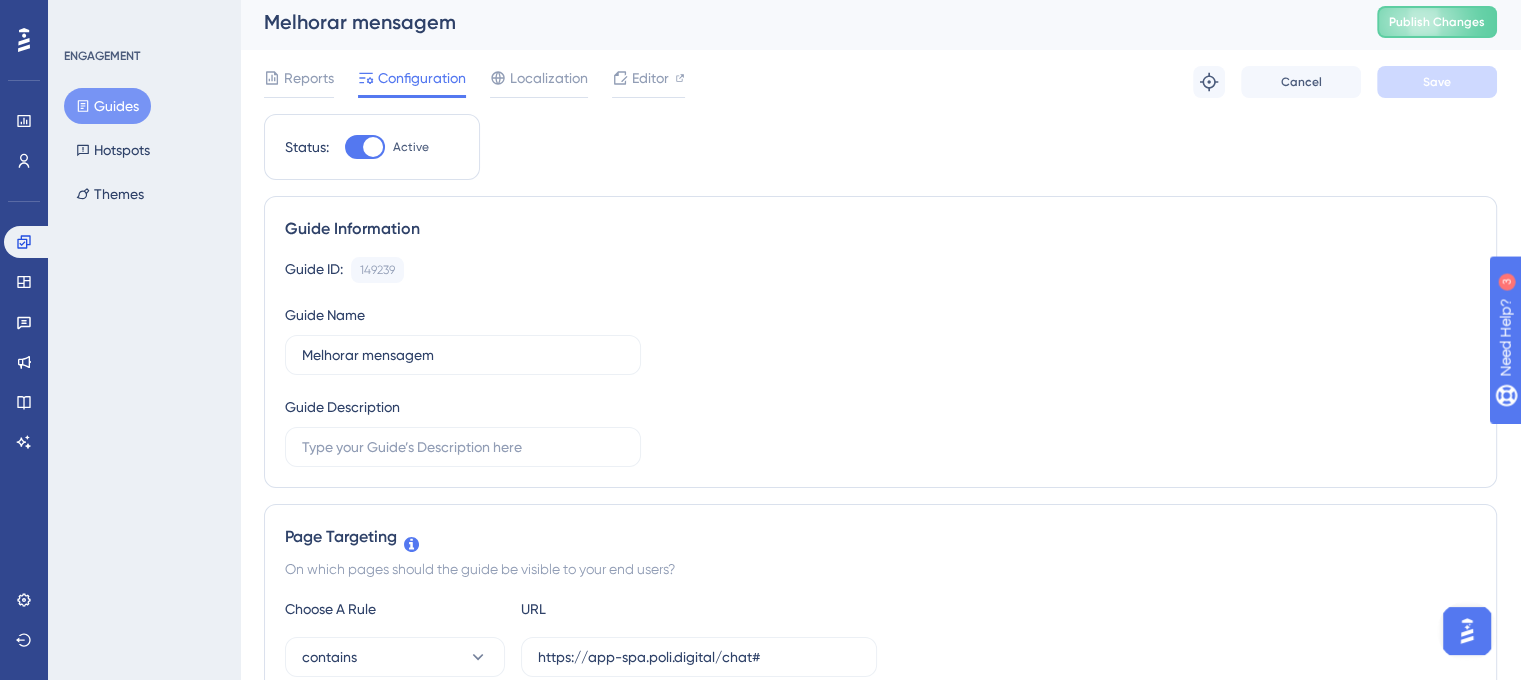 scroll, scrollTop: 0, scrollLeft: 0, axis: both 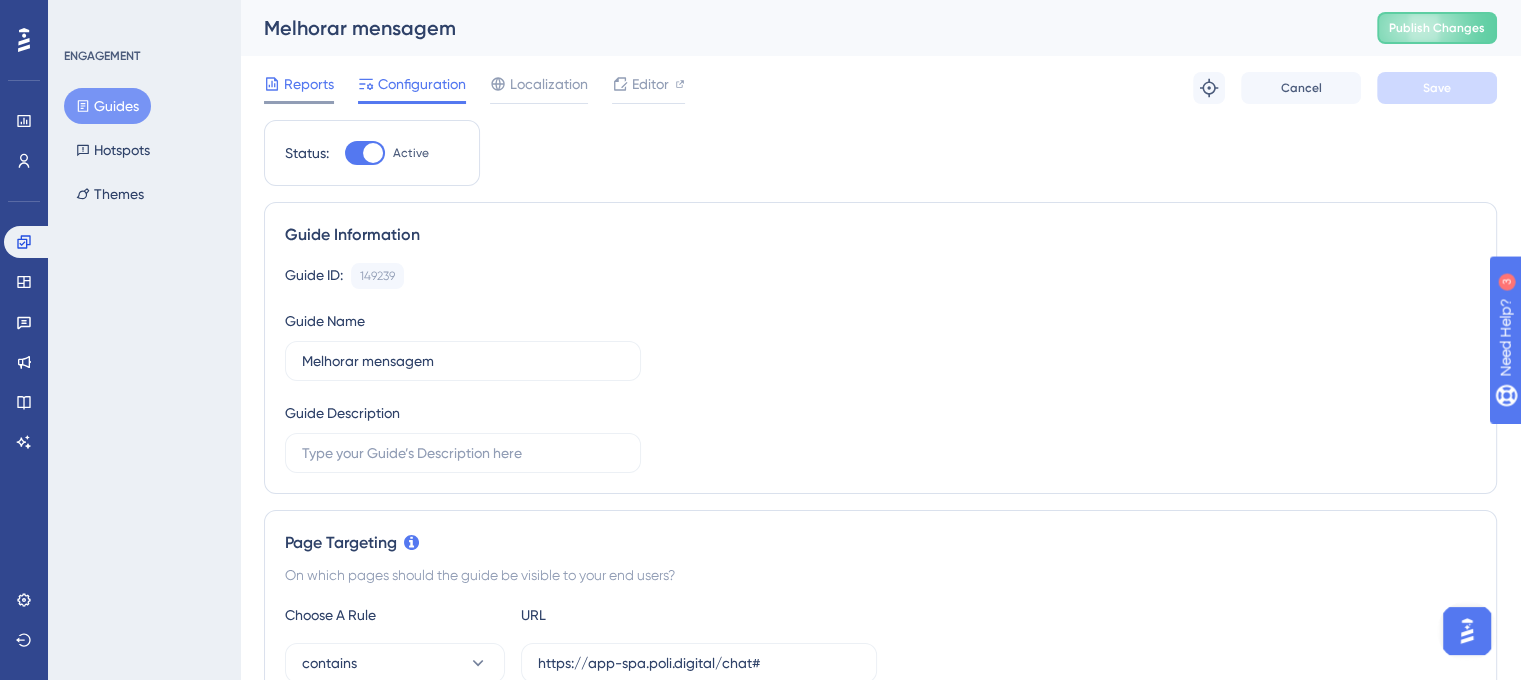 click on "Reports" at bounding box center [299, 88] 